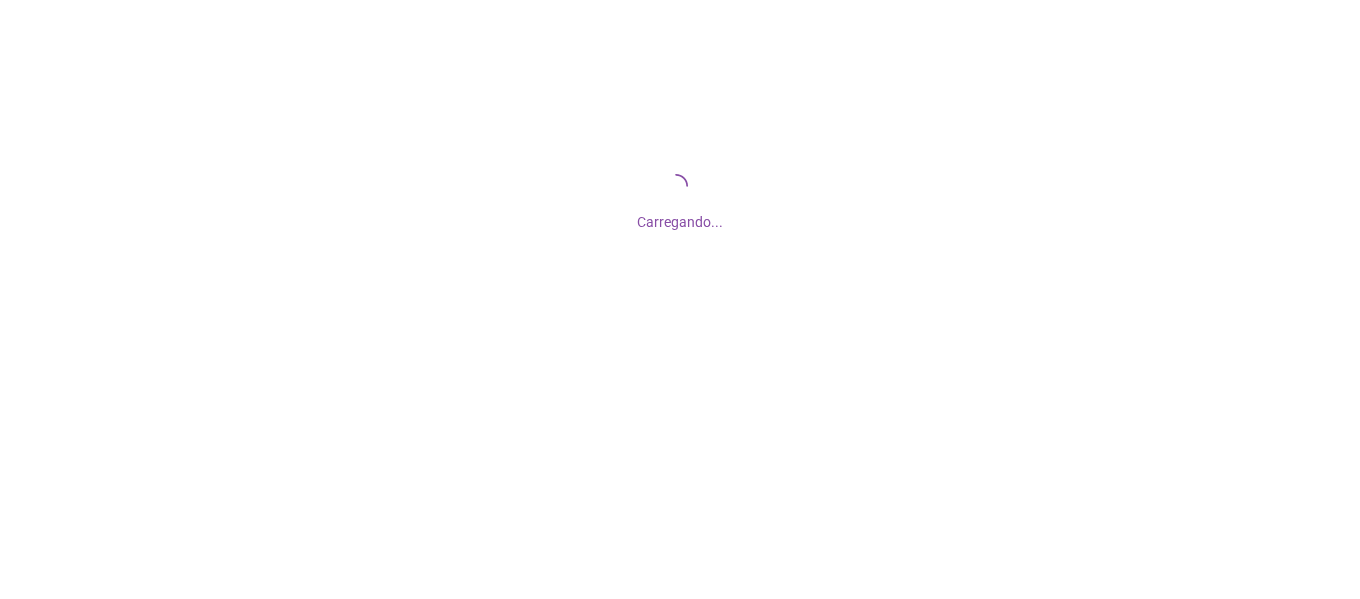 scroll, scrollTop: 0, scrollLeft: 0, axis: both 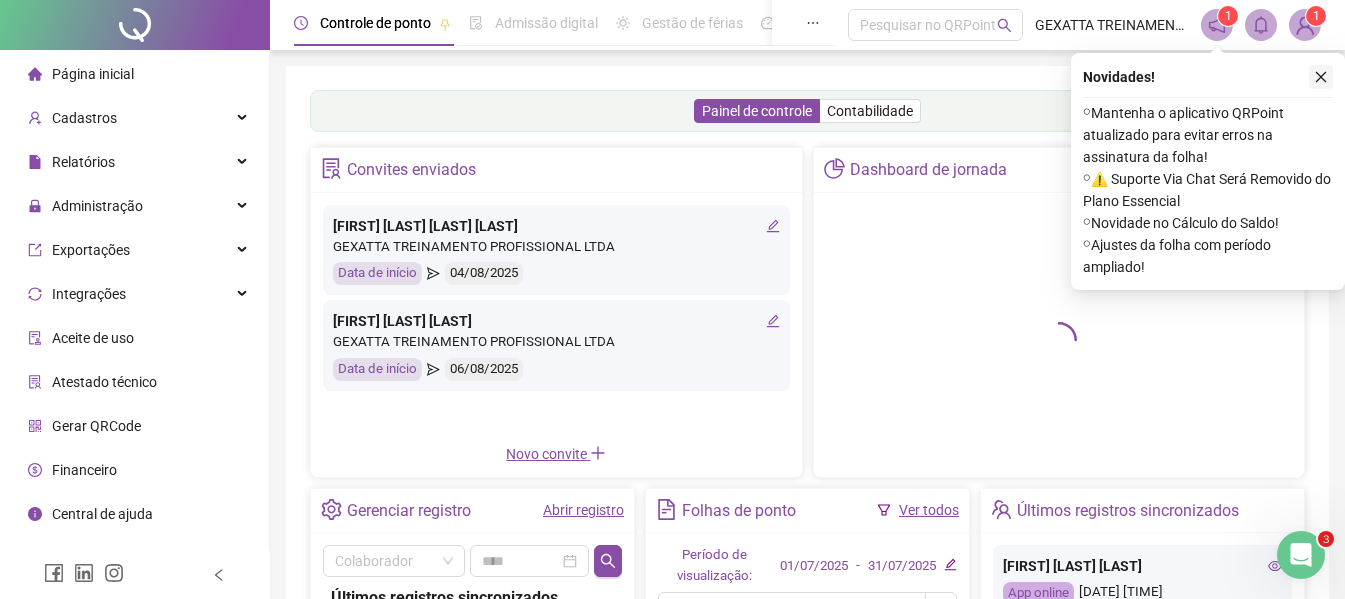 click 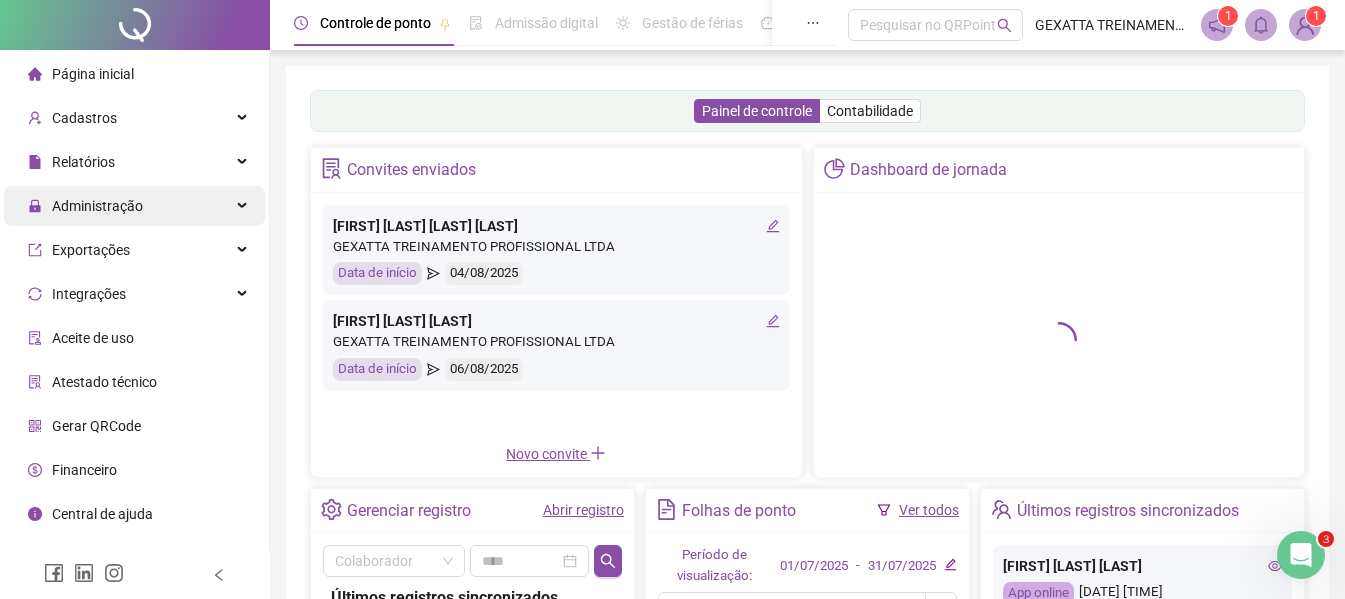 click on "Administração" at bounding box center (134, 206) 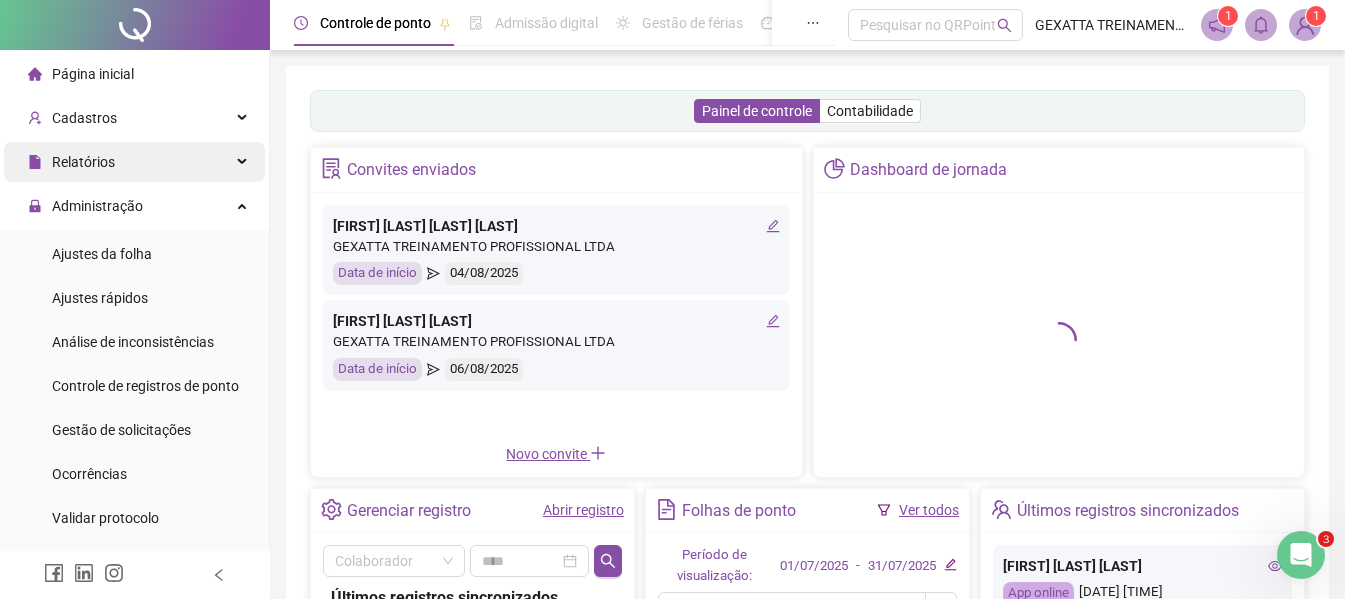 click on "Relatórios" at bounding box center [134, 162] 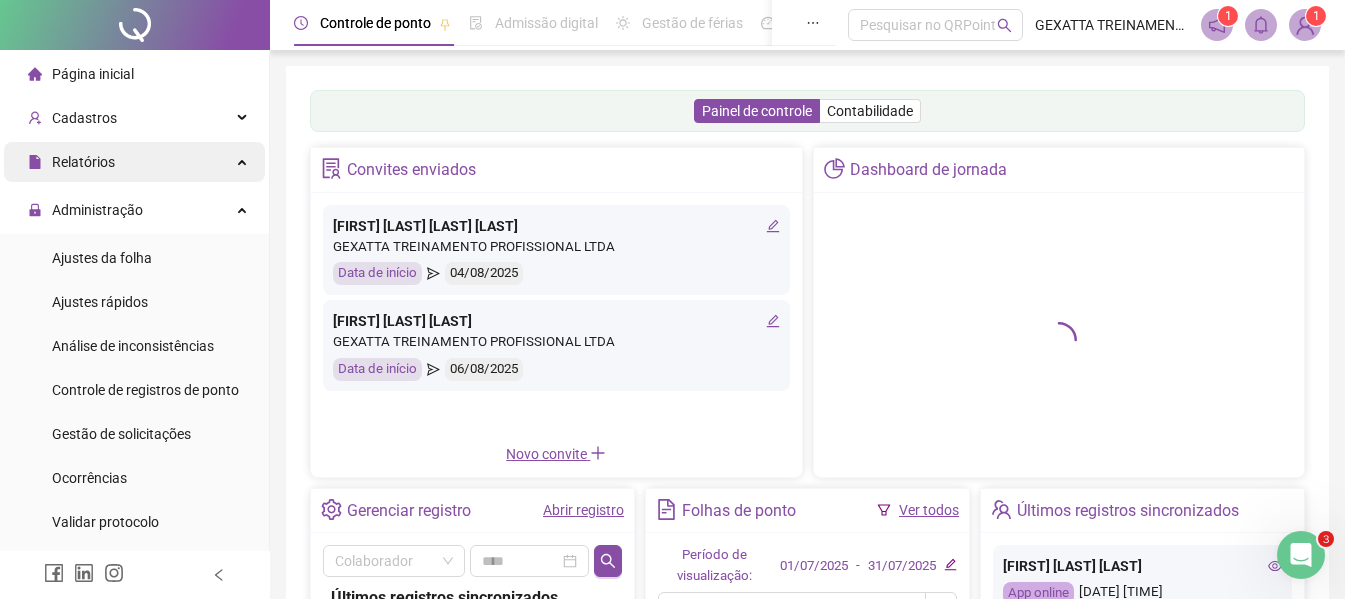 click on "Relatórios" at bounding box center [134, 162] 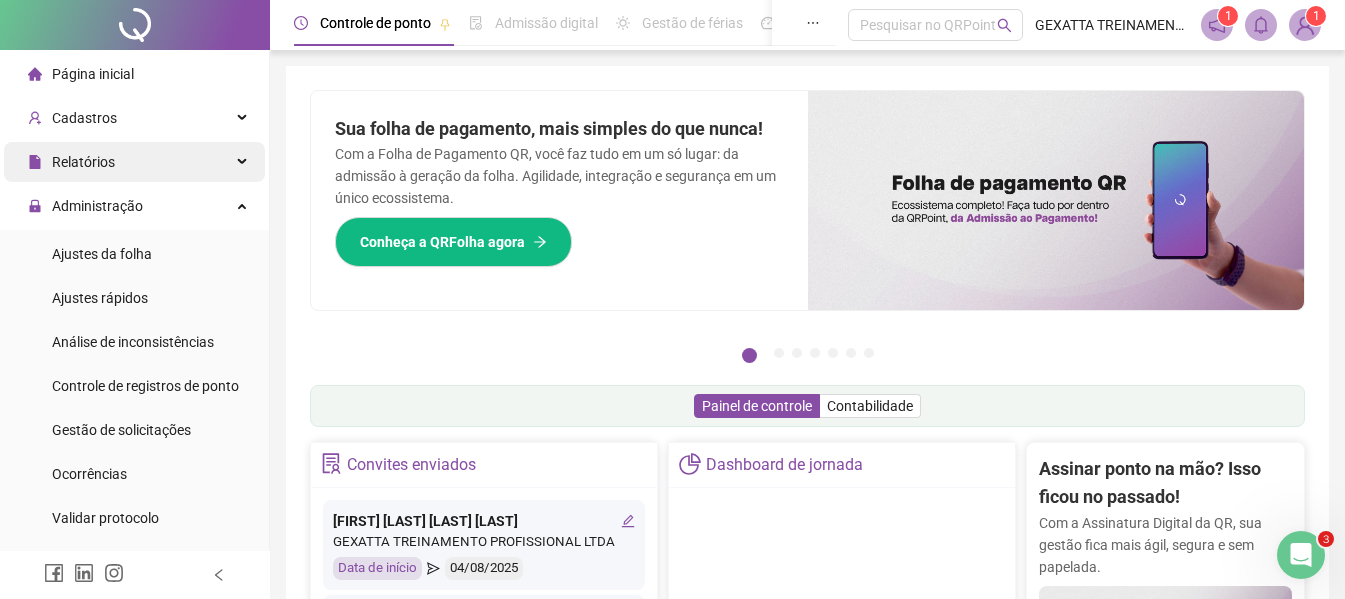 click on "Relatórios" at bounding box center (134, 162) 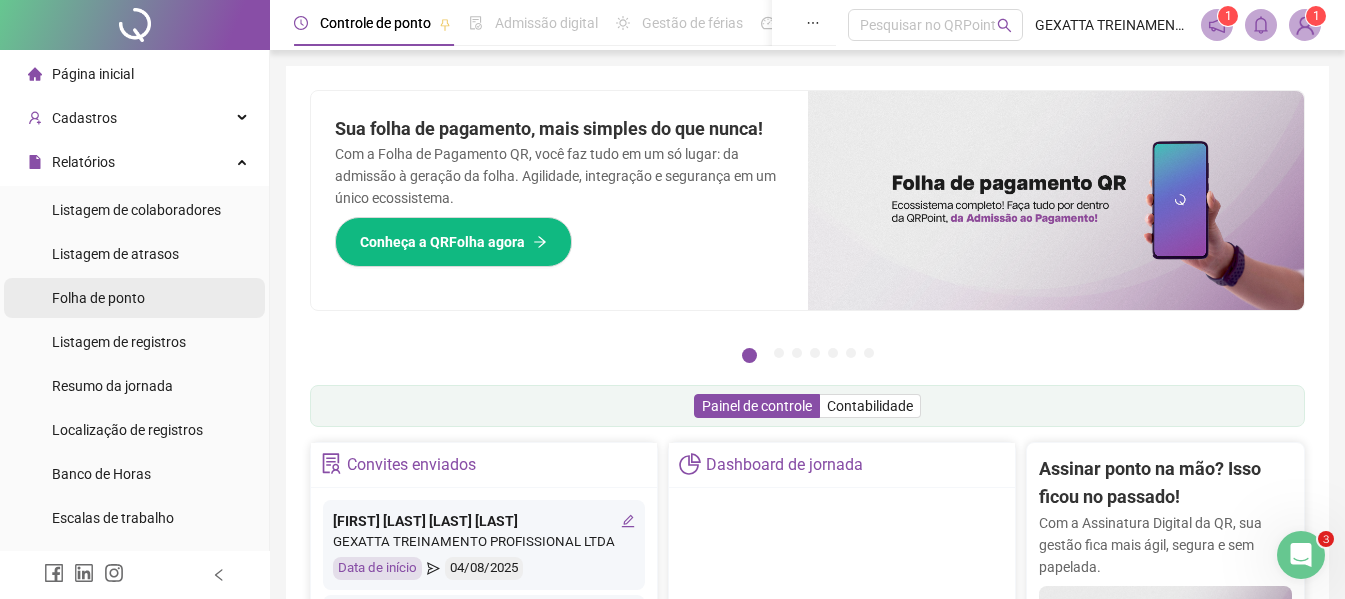 click on "Folha de ponto" at bounding box center [98, 298] 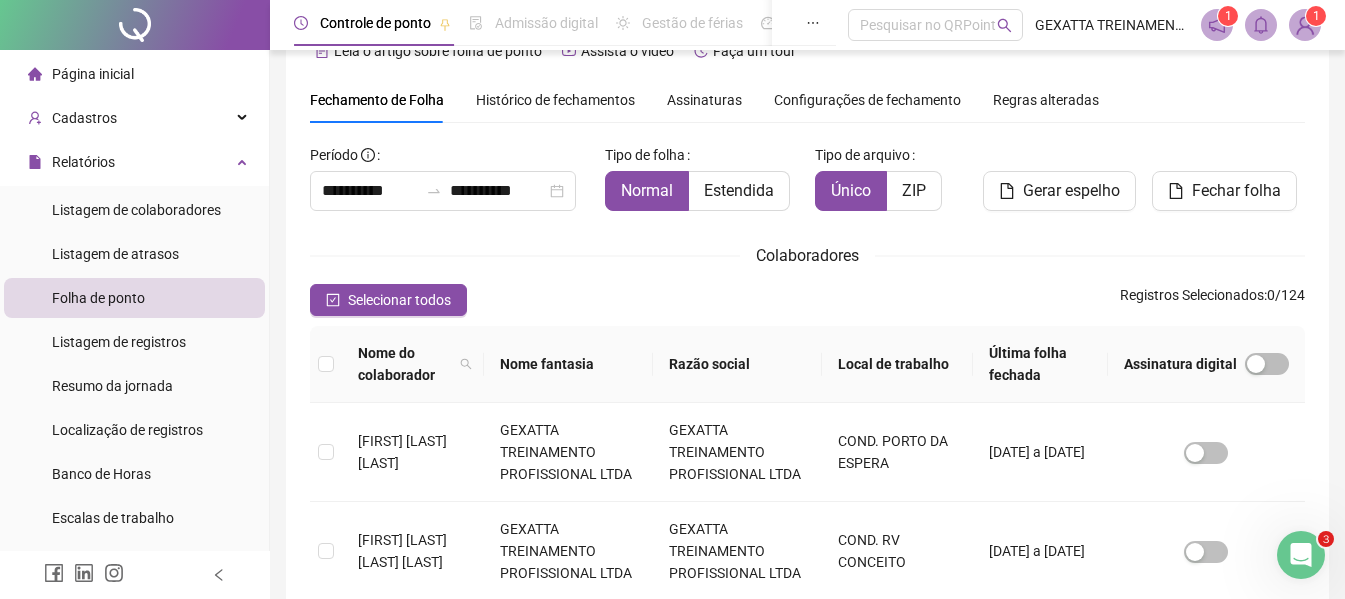scroll, scrollTop: 10, scrollLeft: 0, axis: vertical 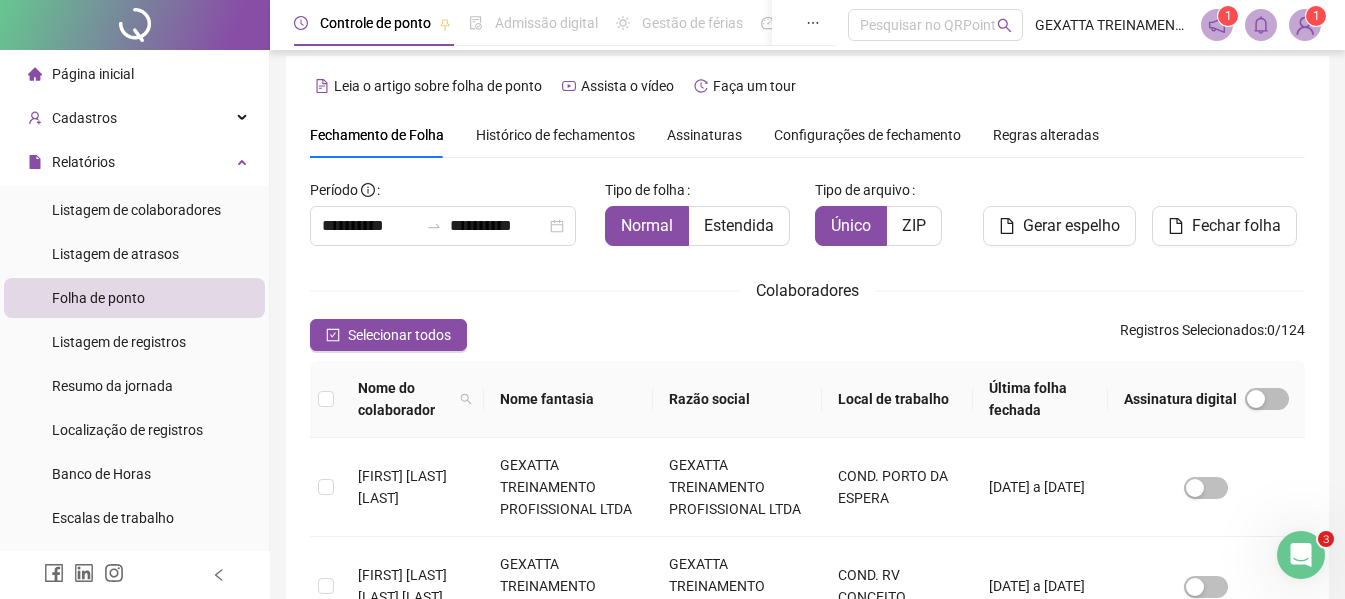 click on "Histórico de fechamentos" at bounding box center (555, 135) 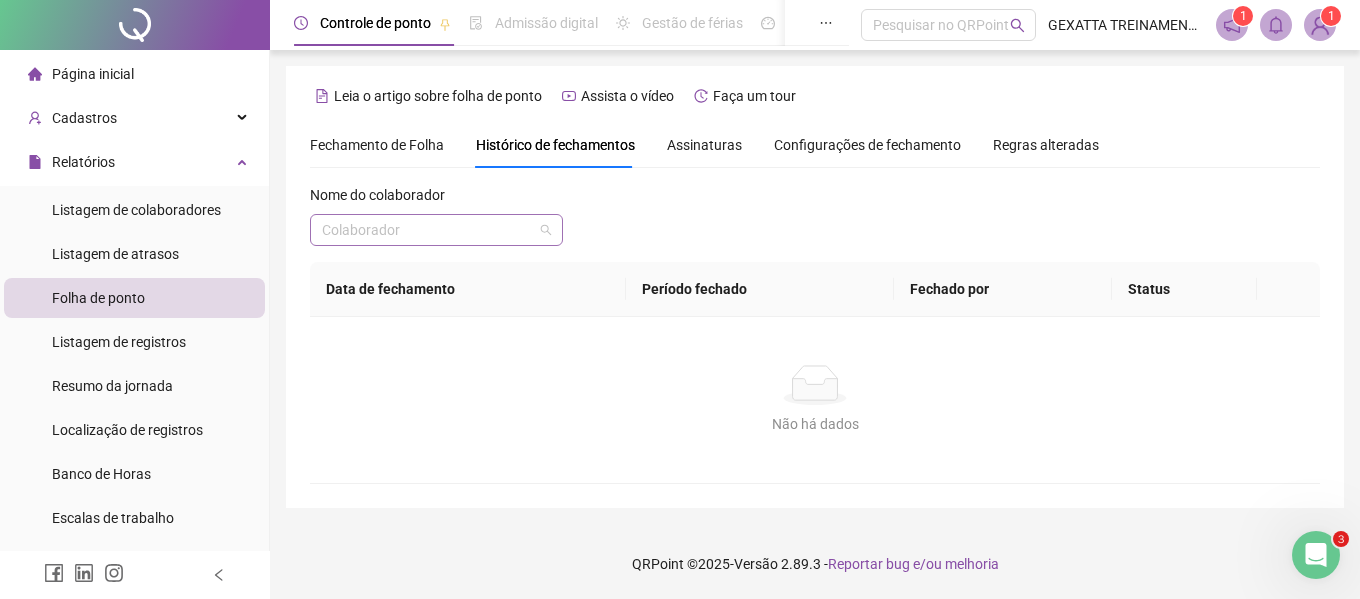 click at bounding box center (427, 230) 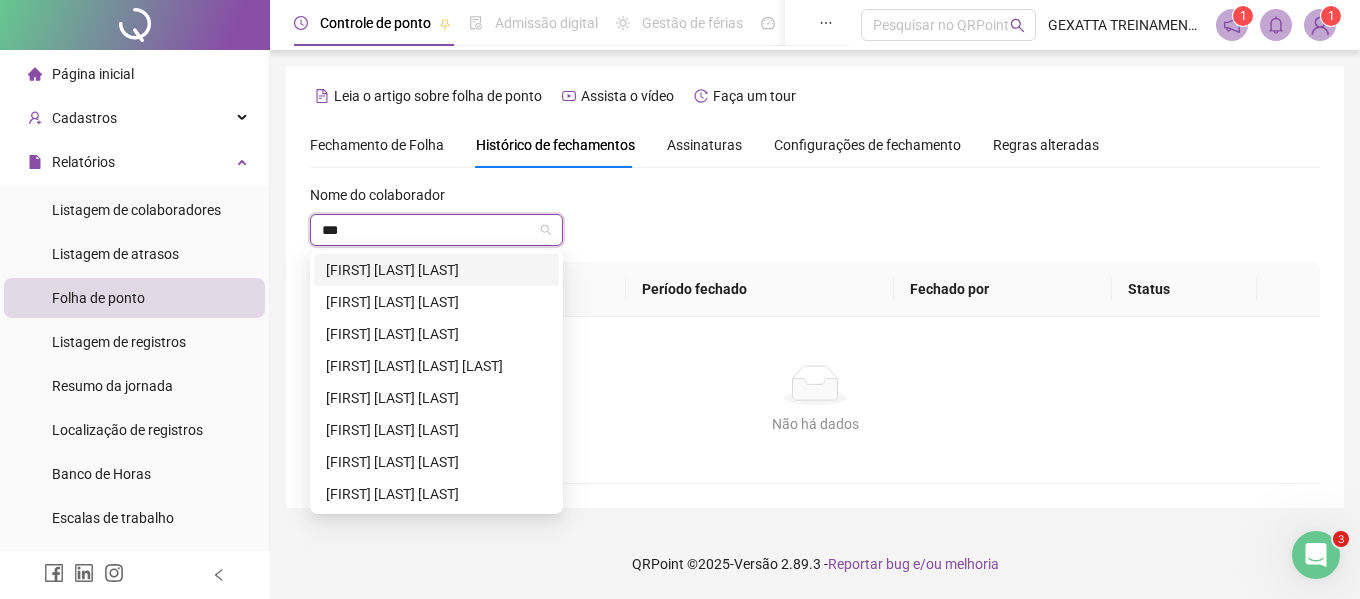 type on "****" 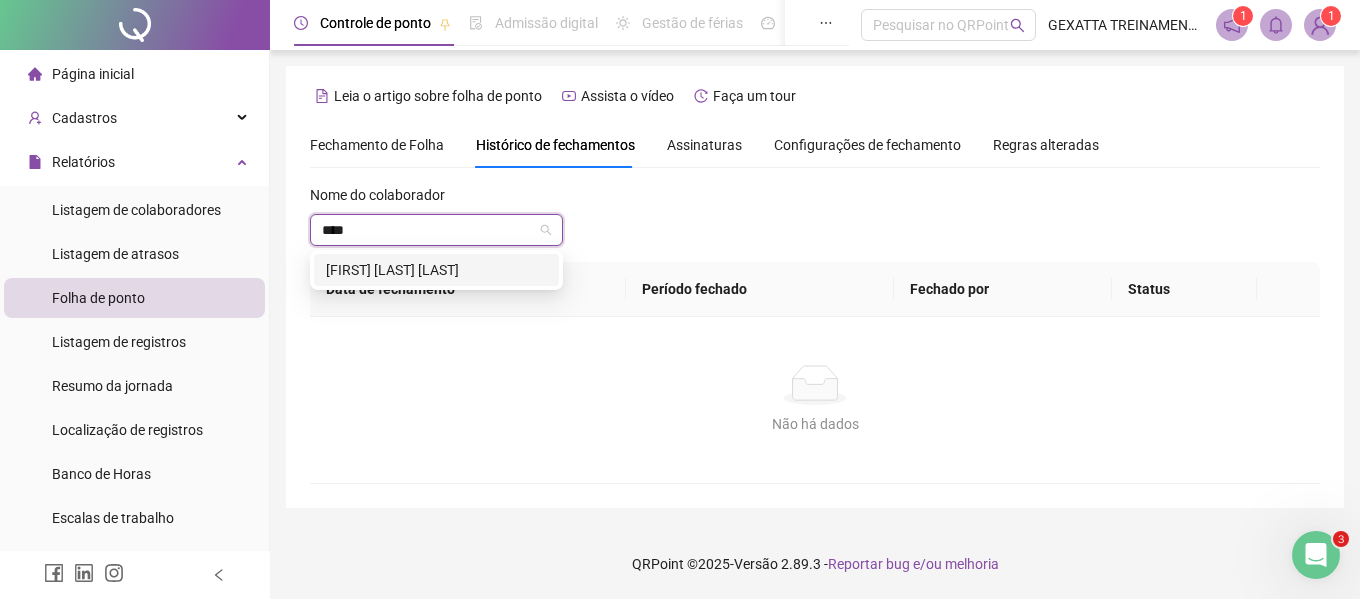 click on "[FIRST] [LAST] [LAST]" at bounding box center (436, 270) 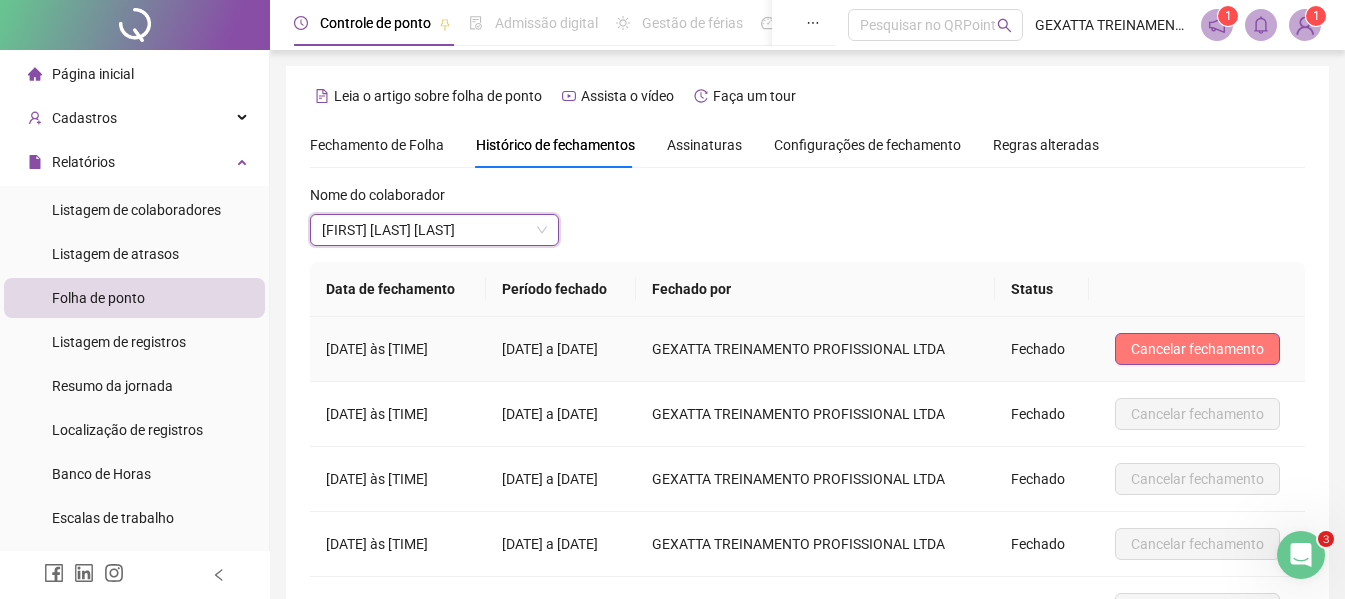 click on "Cancelar fechamento" at bounding box center (1197, 349) 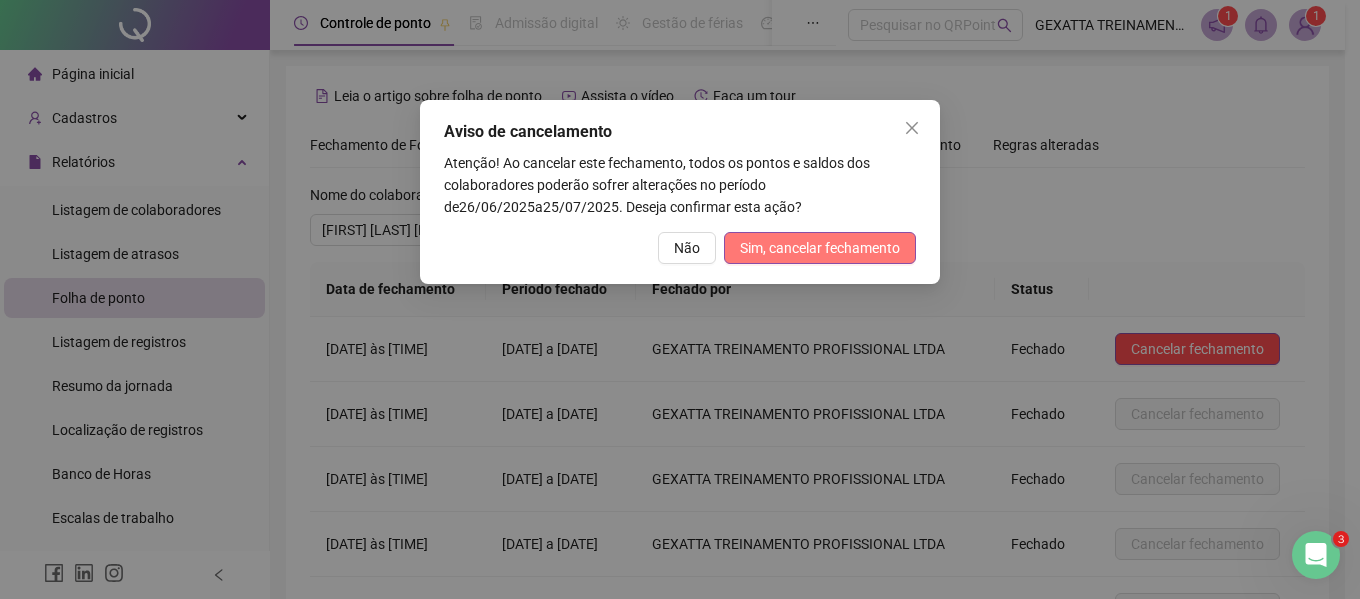 click on "Sim, cancelar fechamento" at bounding box center (820, 248) 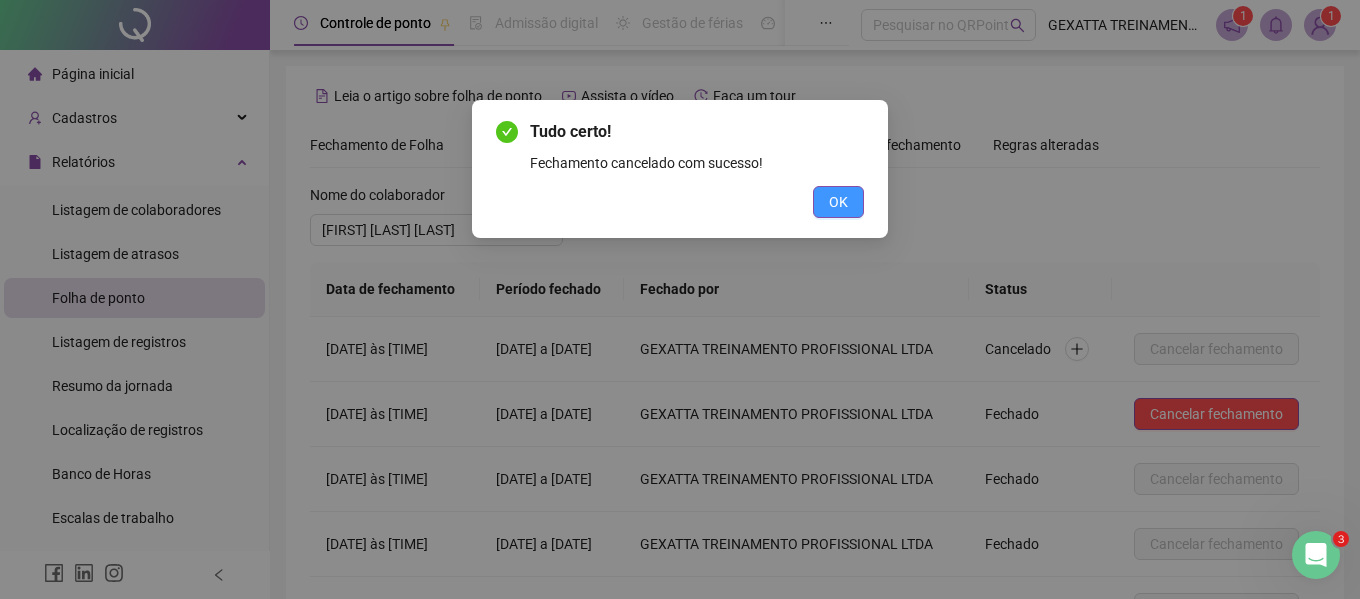 click on "OK" at bounding box center [838, 202] 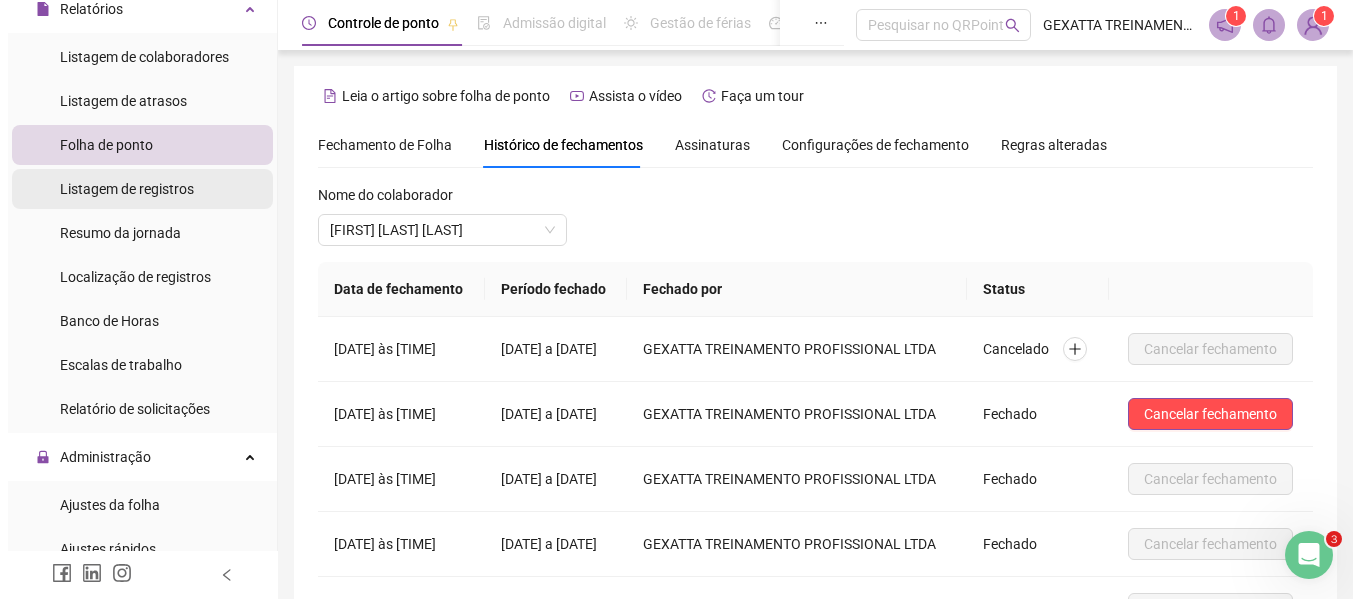 scroll, scrollTop: 200, scrollLeft: 0, axis: vertical 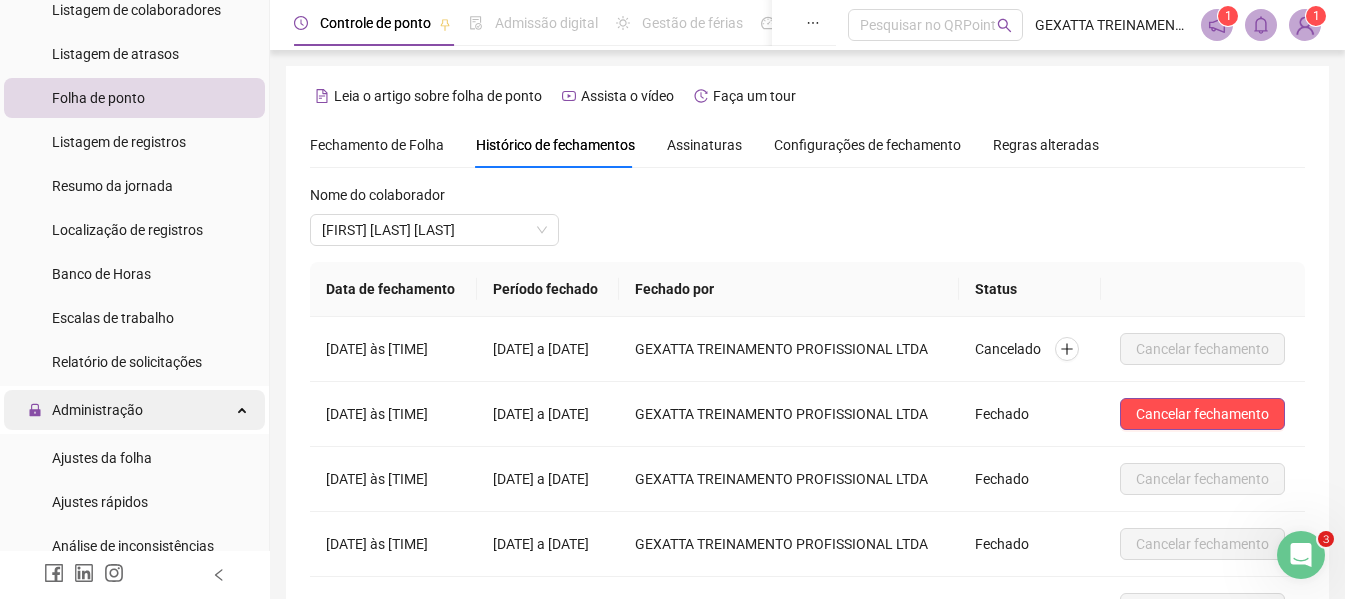 click on "Administração" at bounding box center (97, 410) 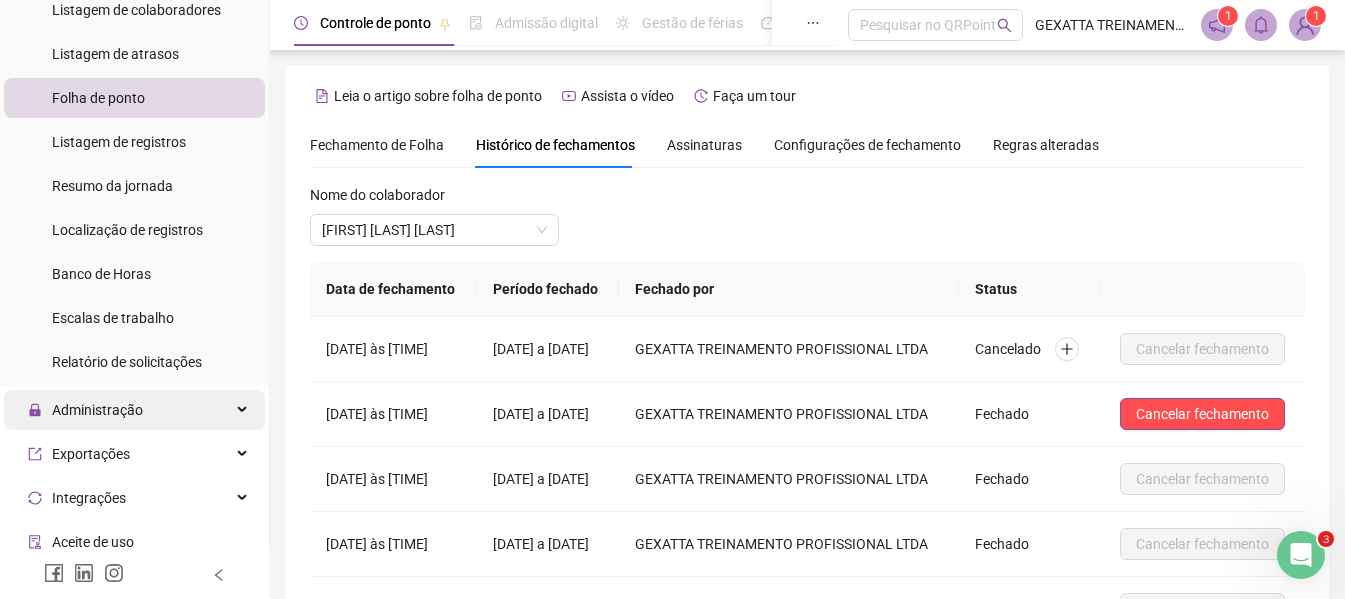 click on "Administração" at bounding box center [85, 410] 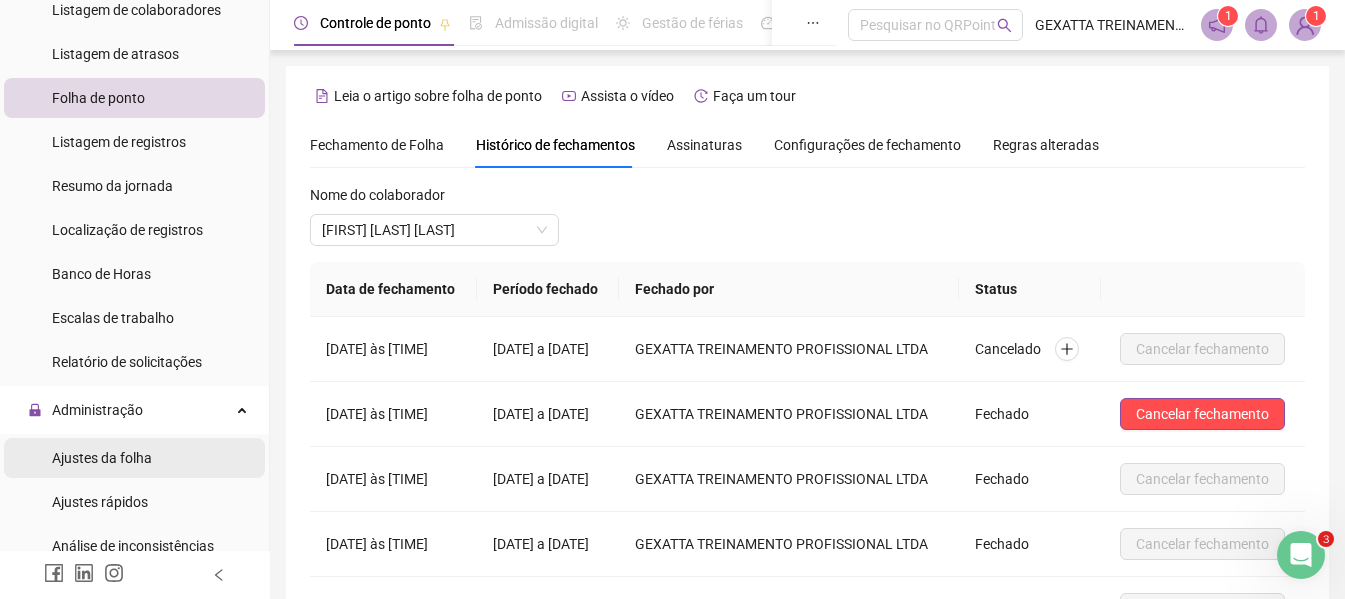 click on "Ajustes da folha" at bounding box center (102, 458) 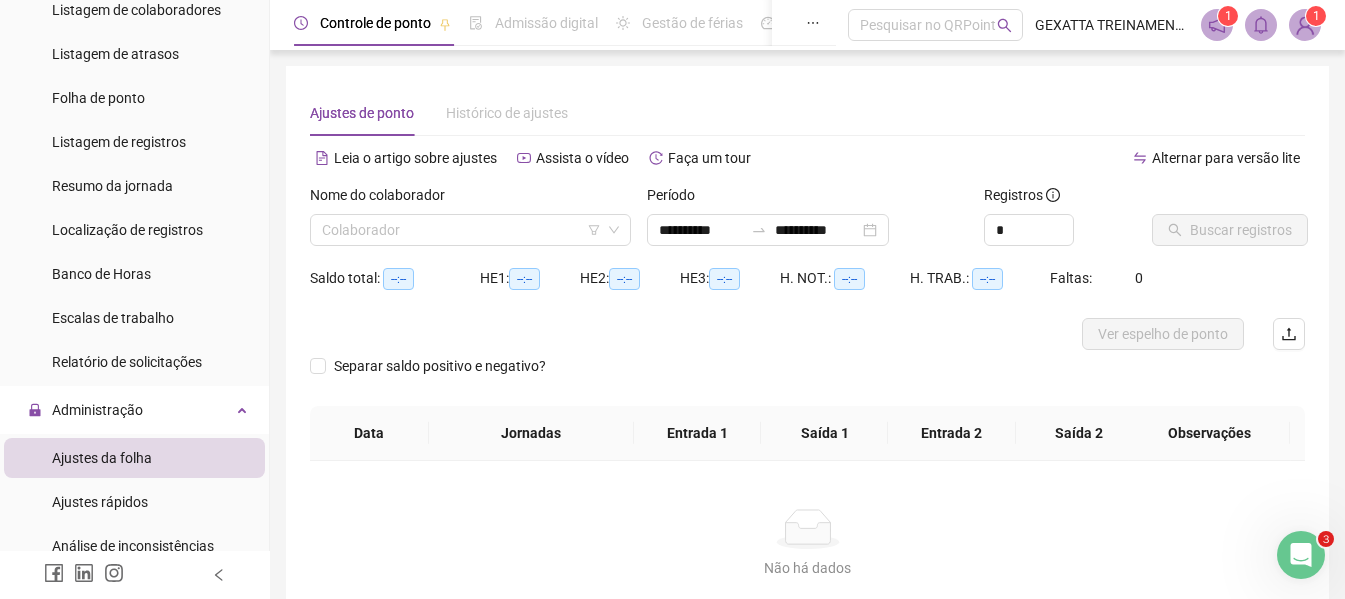click on "Nome do colaborador" at bounding box center [470, 199] 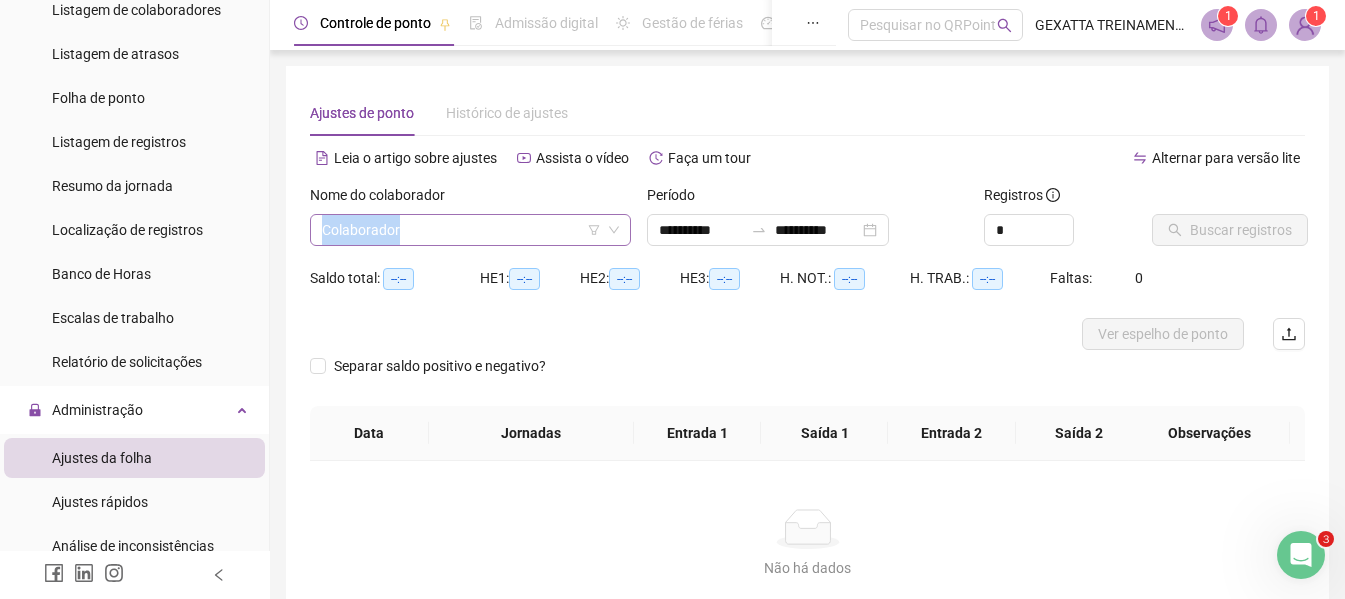click on "Nome do colaborador Colaborador" at bounding box center [470, 215] 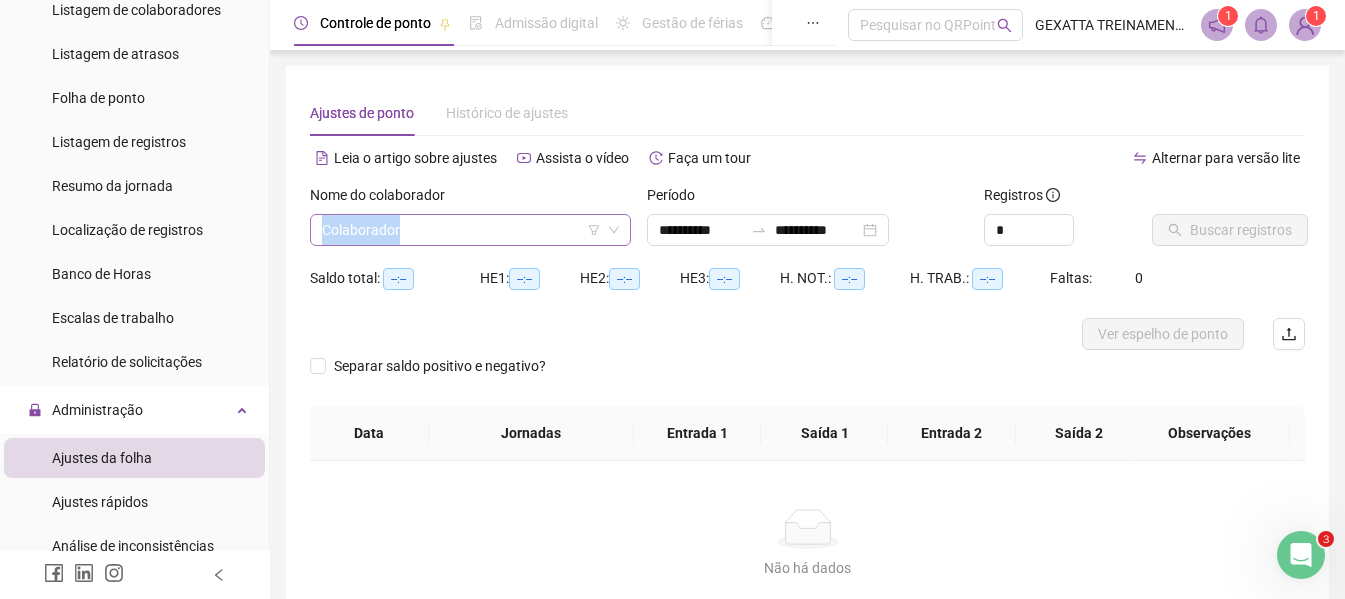 click at bounding box center [461, 230] 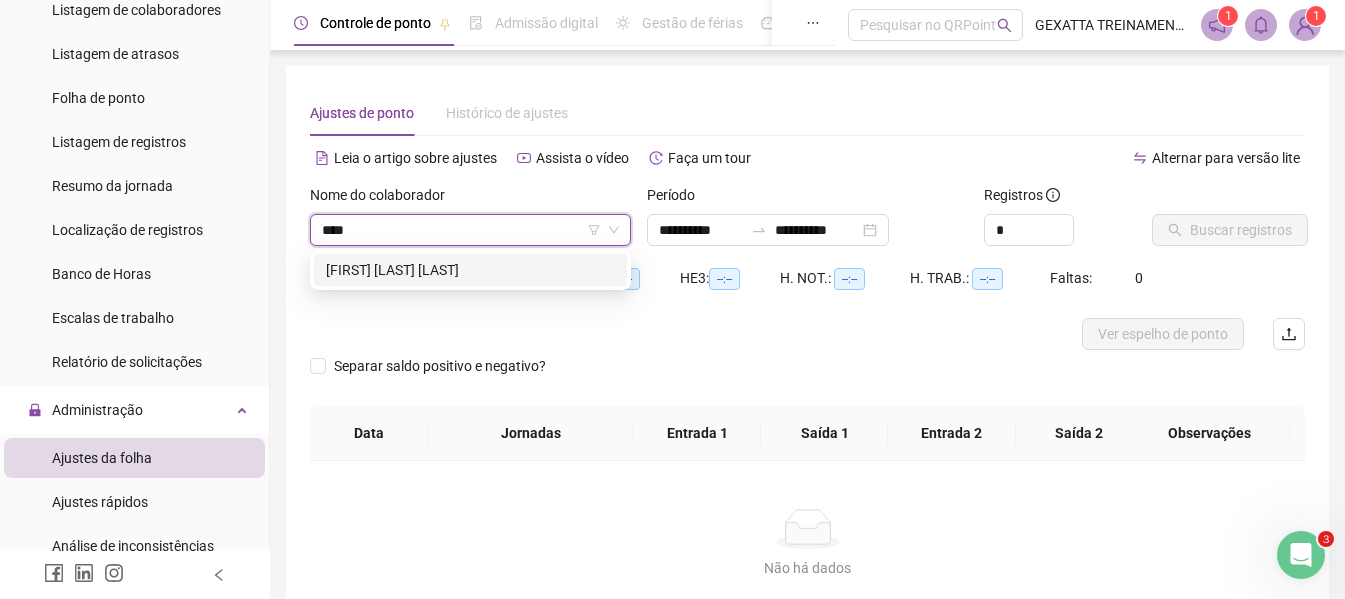 type on "*****" 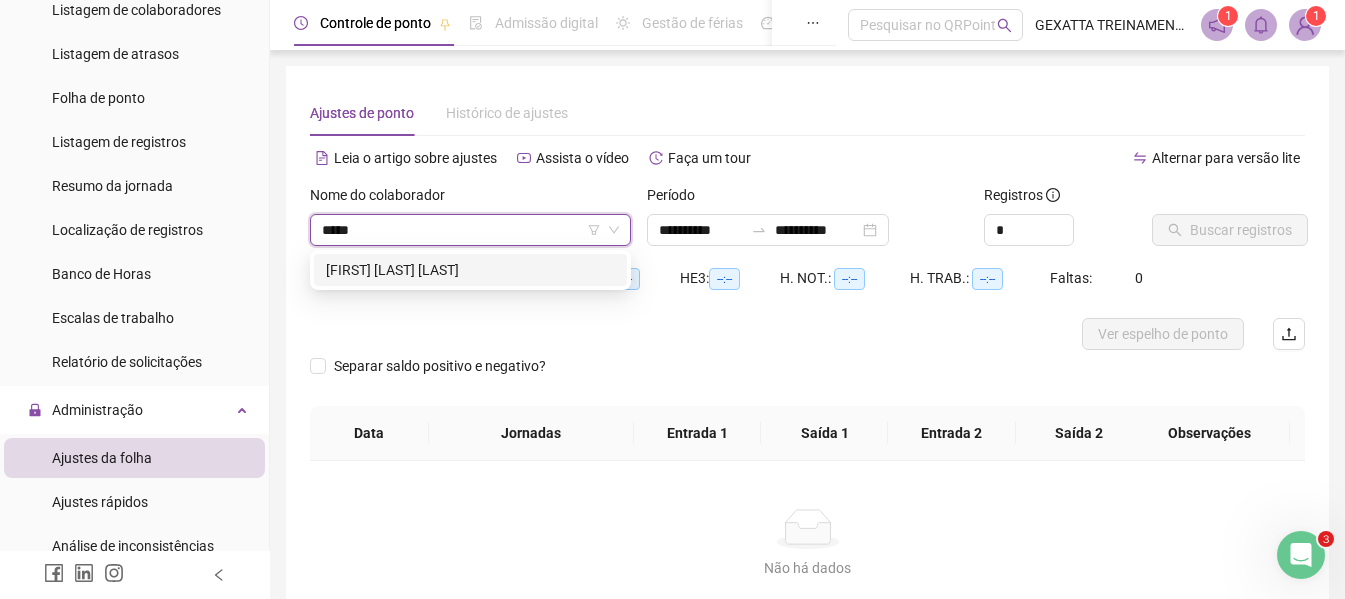 click on "[FIRST] [LAST] [LAST]" at bounding box center [470, 270] 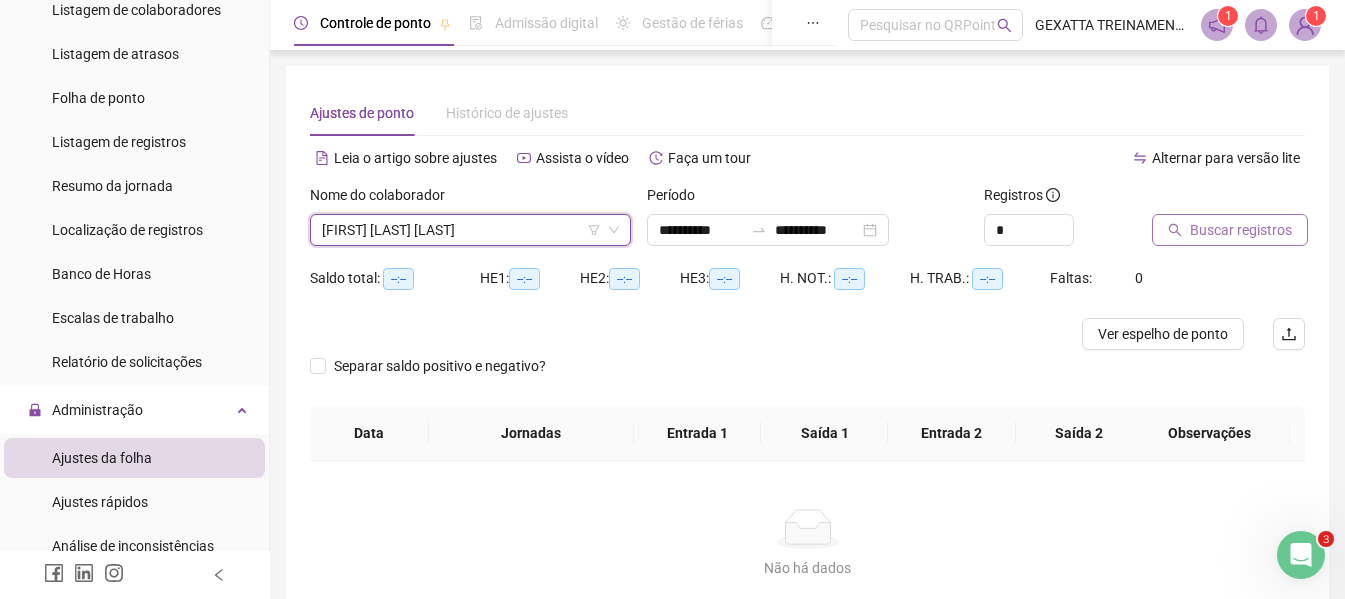 click on "Buscar registros" at bounding box center (1241, 230) 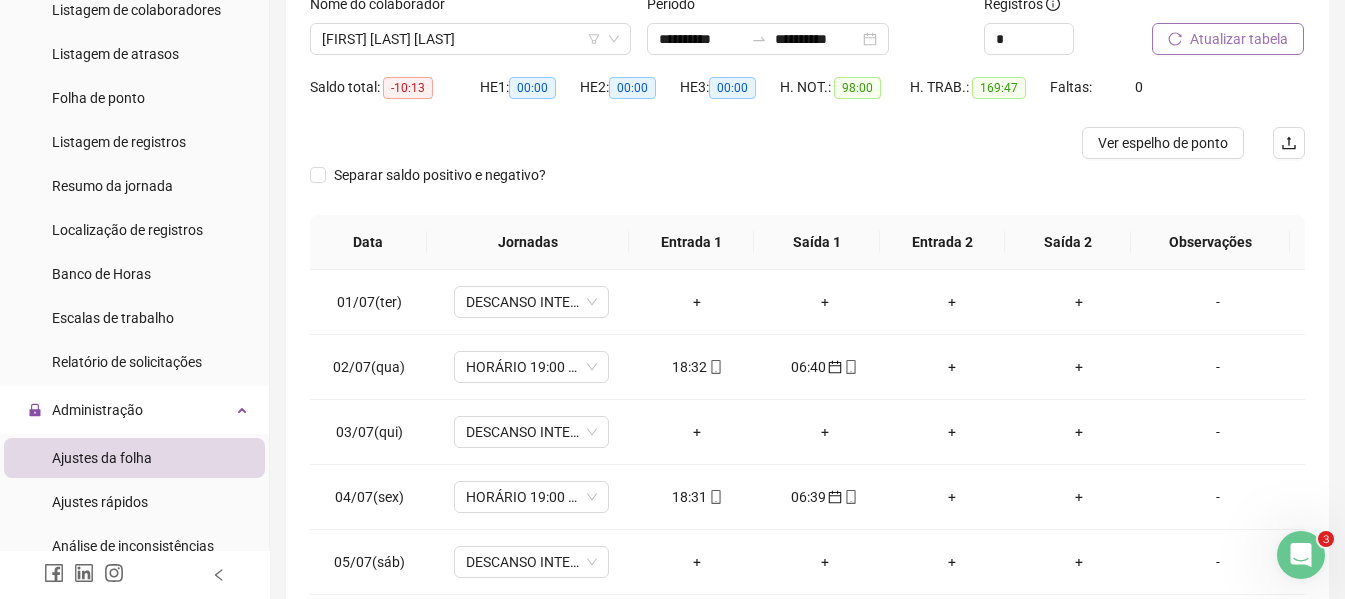 scroll, scrollTop: 399, scrollLeft: 0, axis: vertical 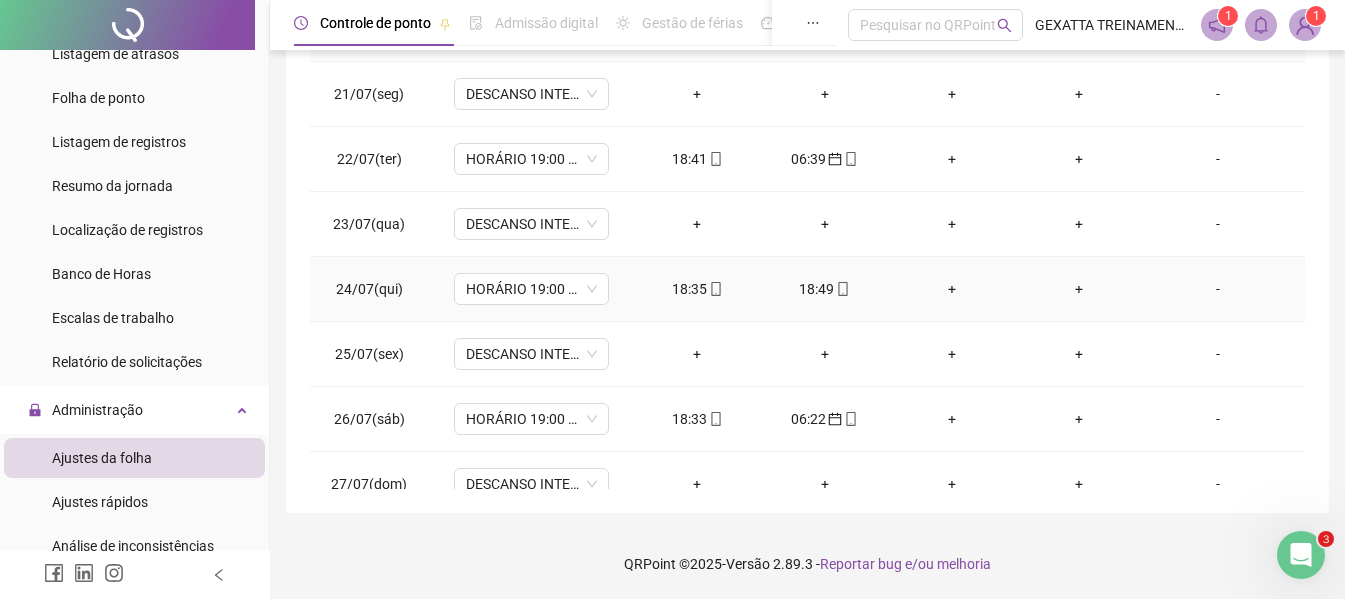 click on "18:49" at bounding box center [824, 289] 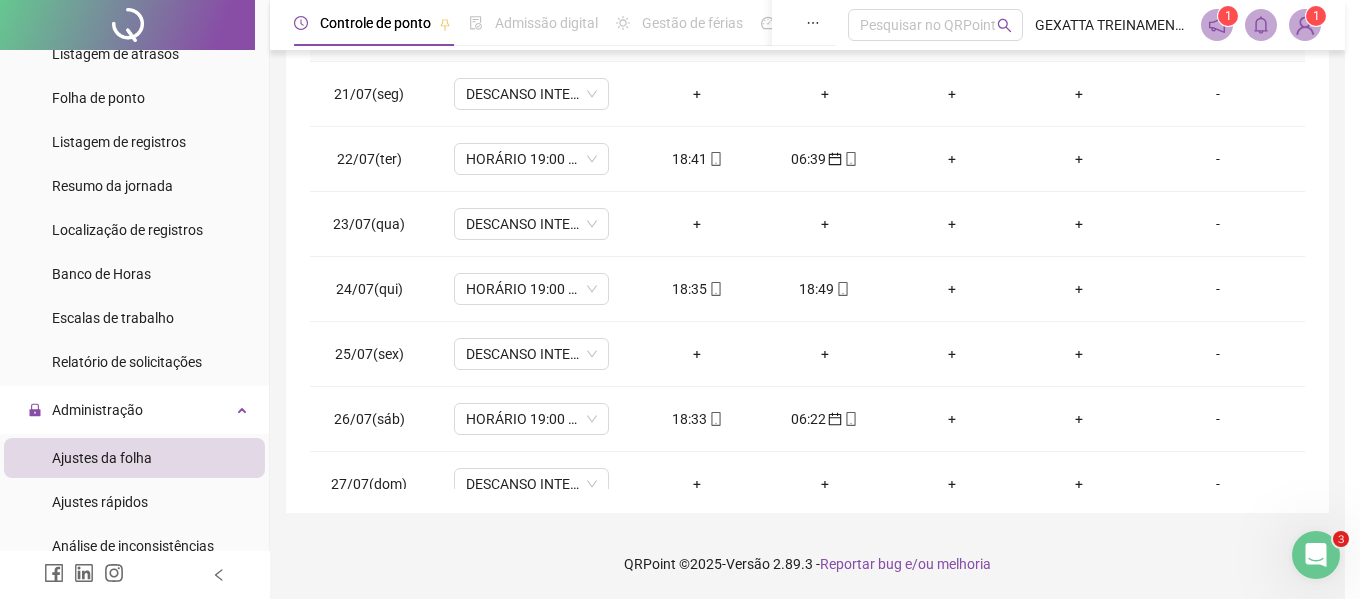type on "**********" 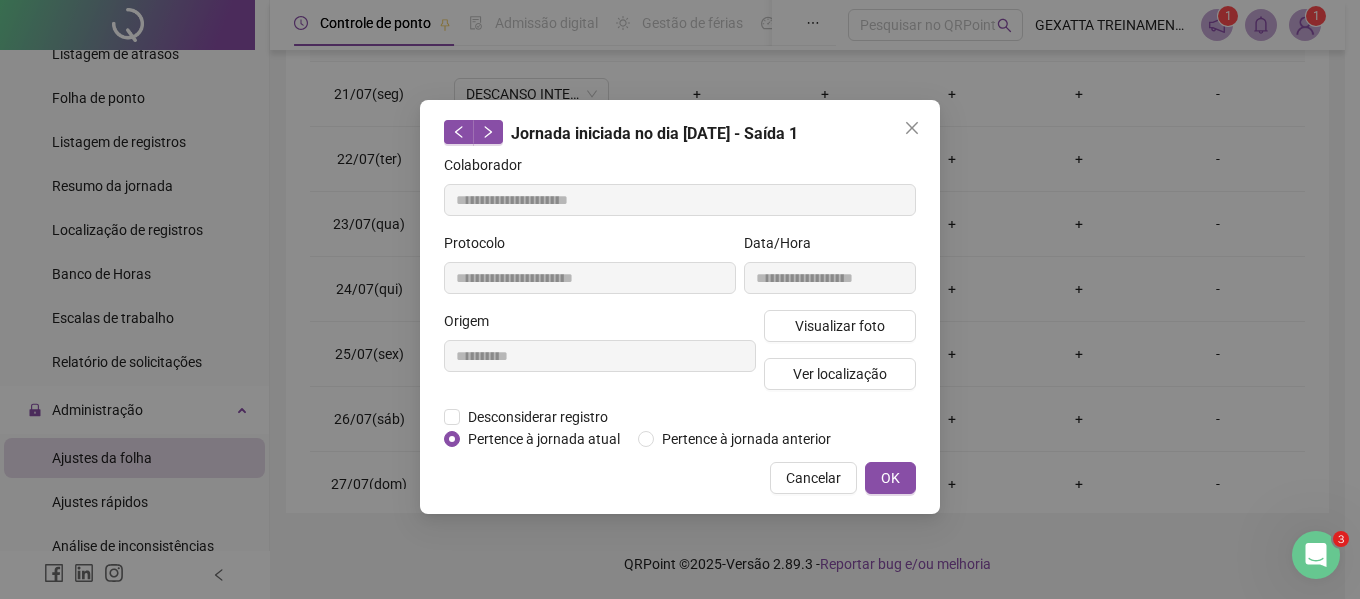 click on "**********" at bounding box center [830, 271] 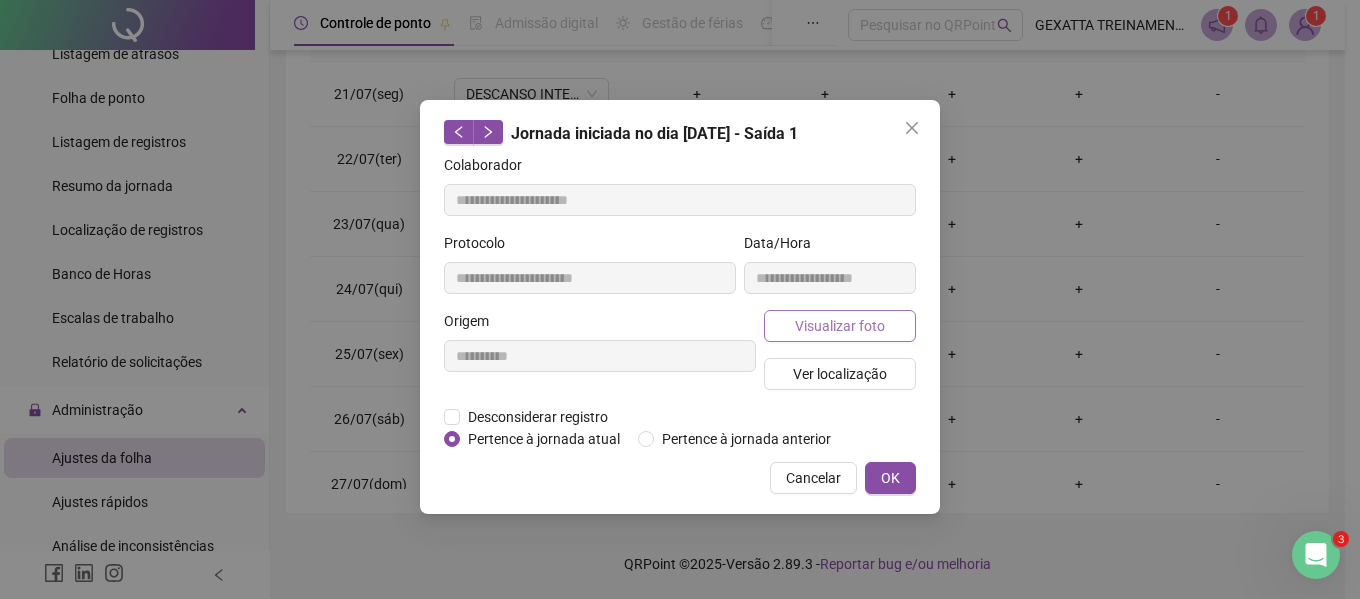 click on "Visualizar foto" at bounding box center (840, 326) 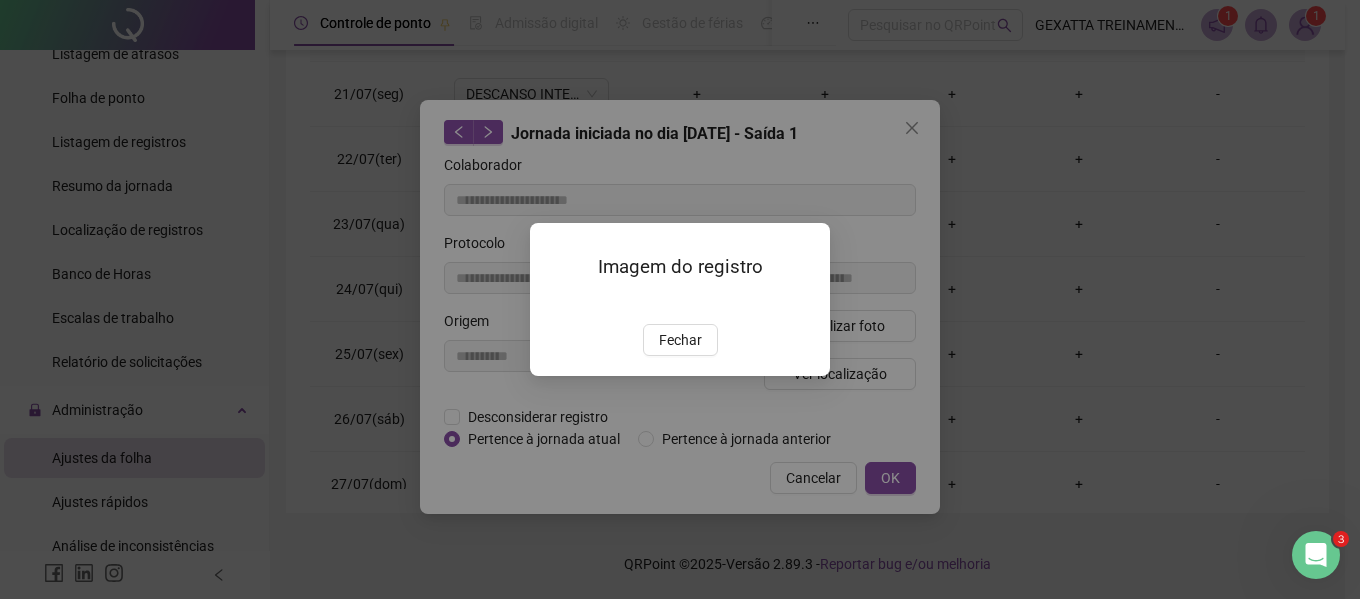 click on "Fechar" at bounding box center (680, 340) 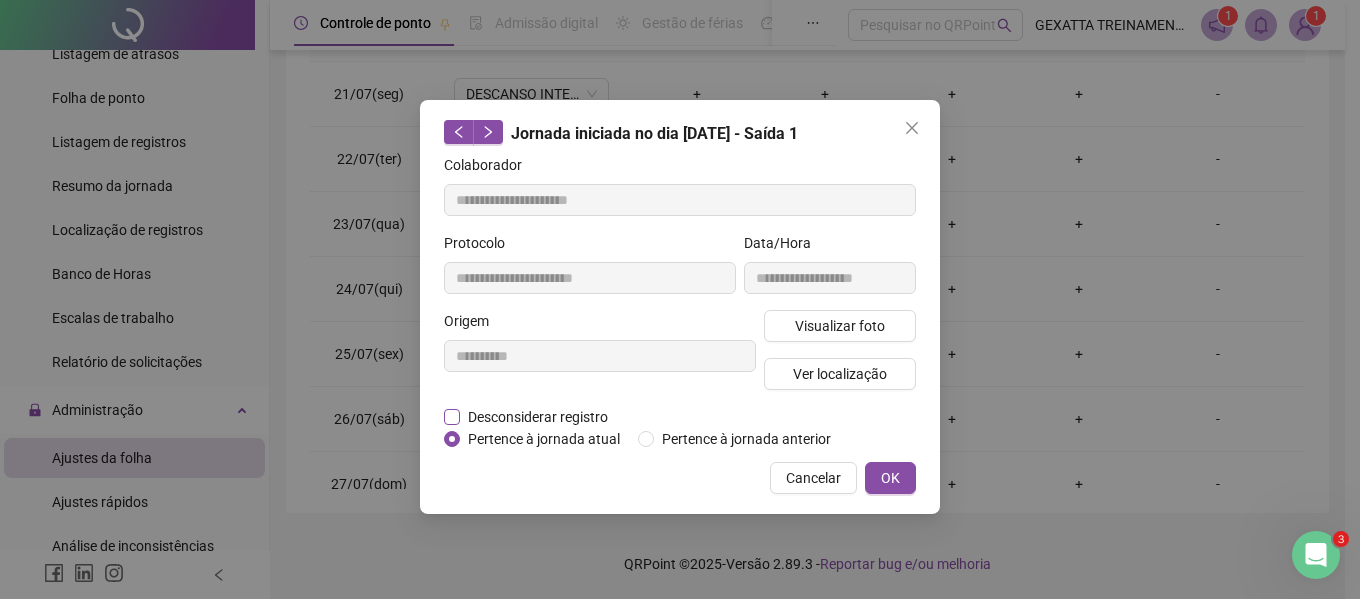 click on "Desconsiderar registro" at bounding box center (538, 417) 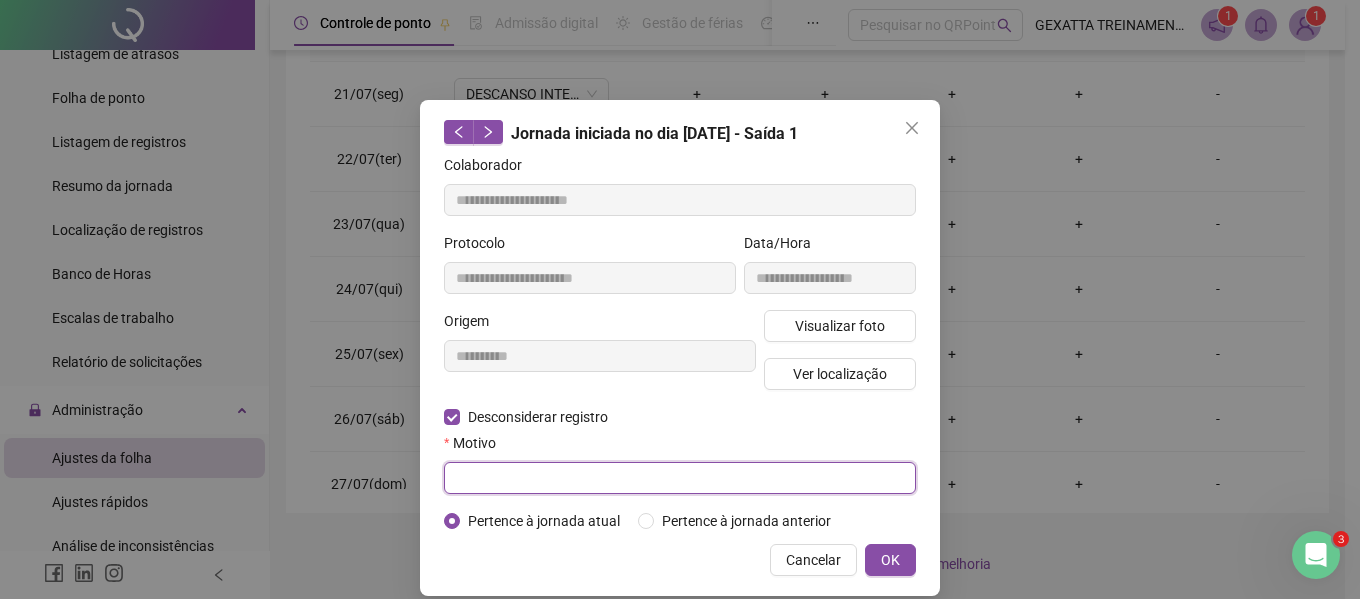 click at bounding box center (680, 478) 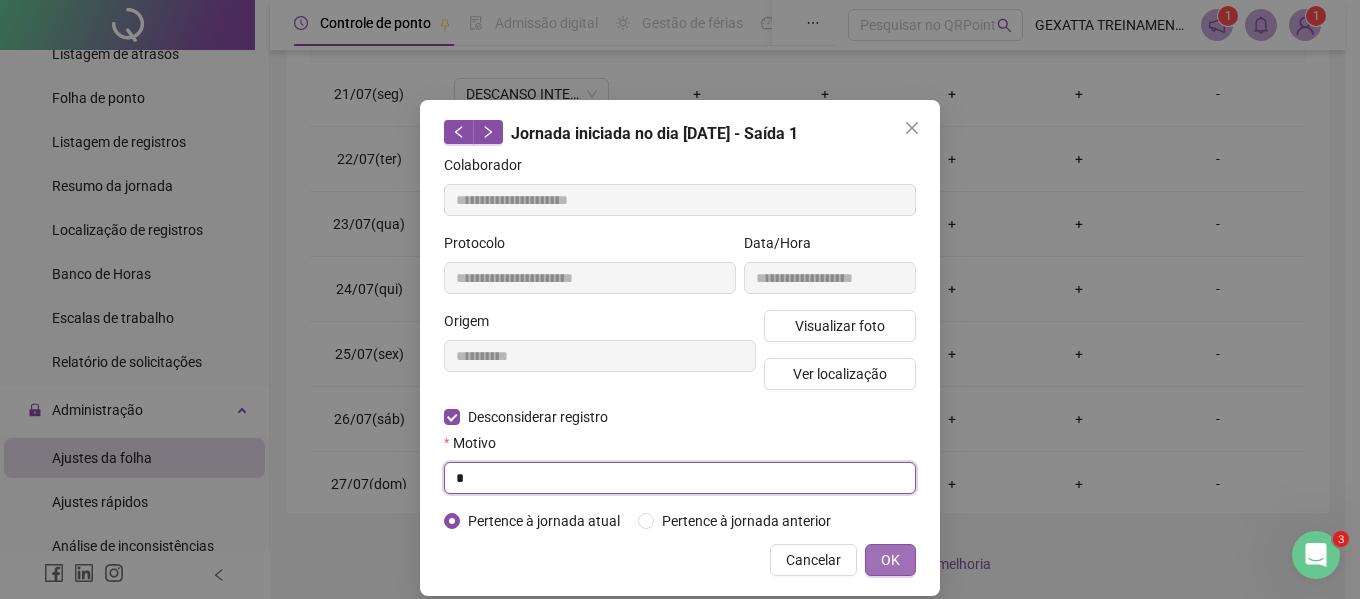 type 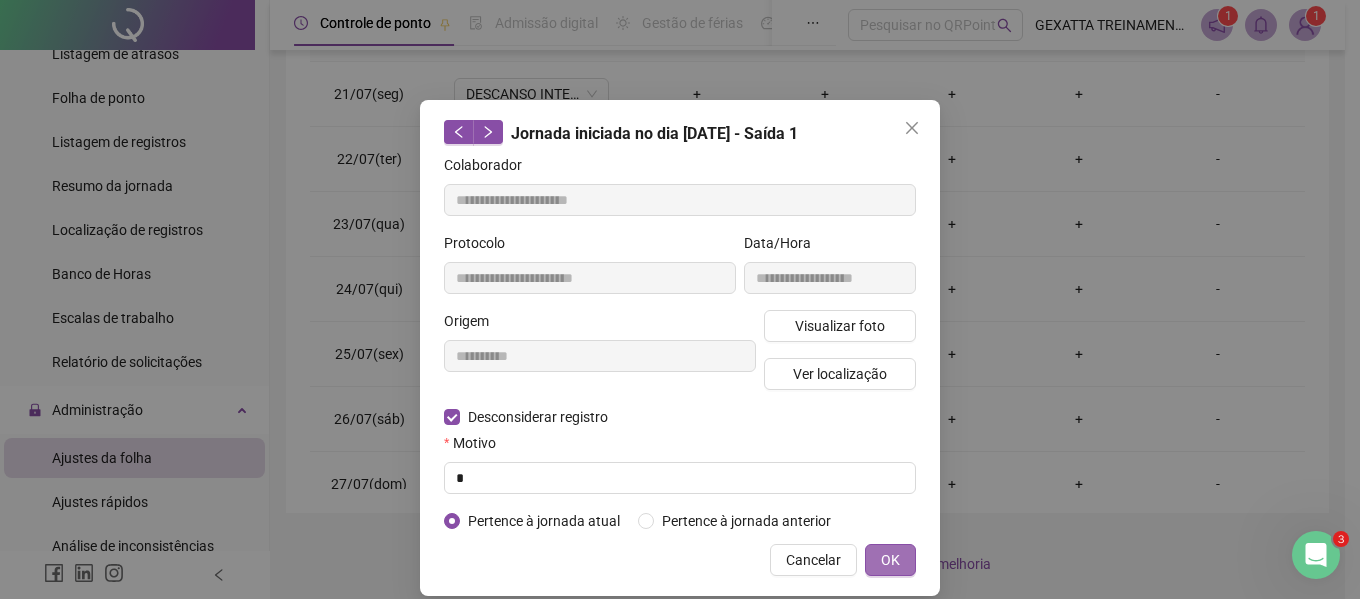 click on "OK" at bounding box center [890, 560] 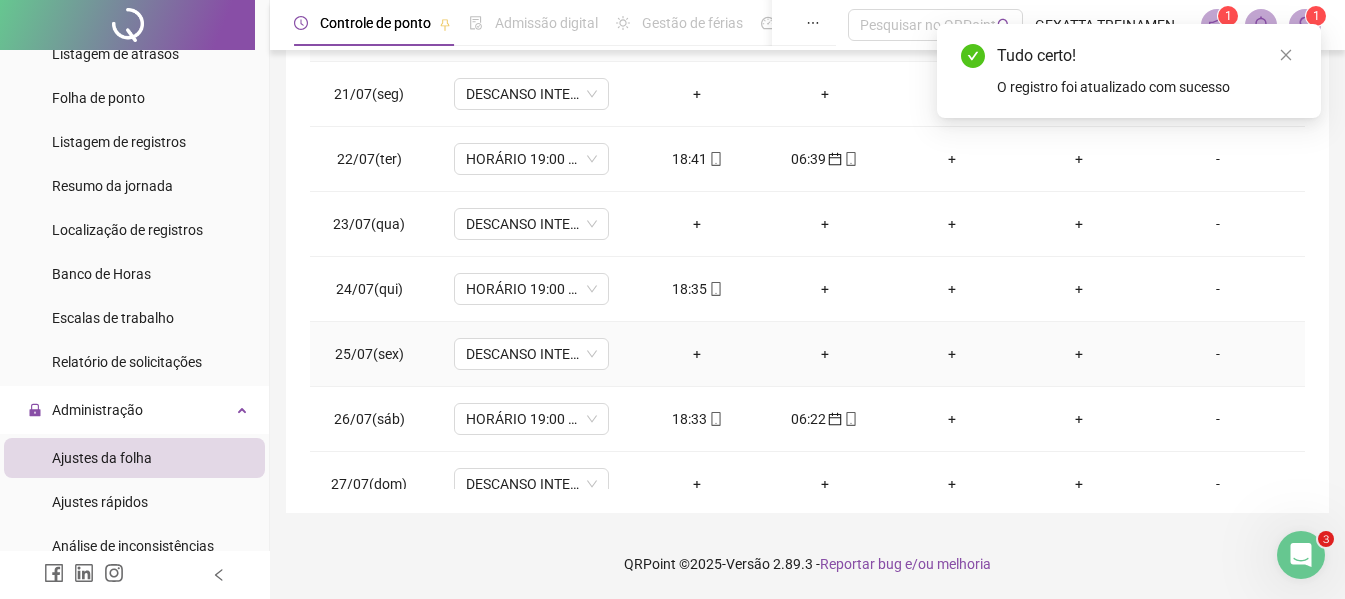 click on "+" at bounding box center (697, 354) 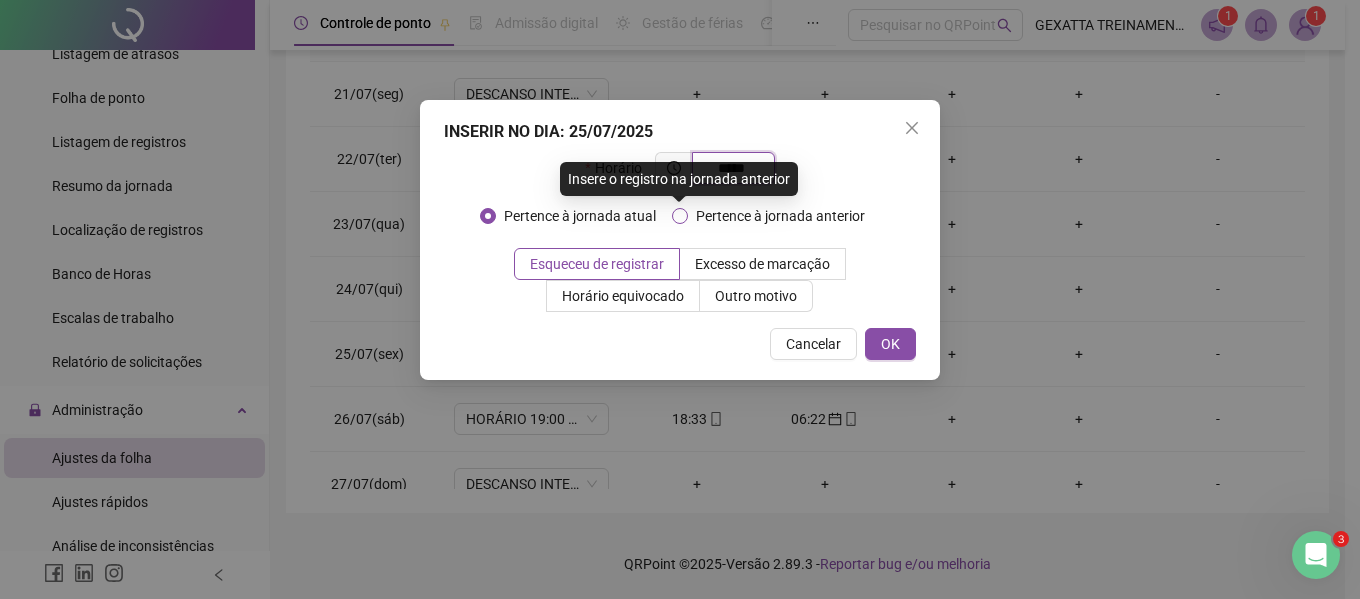 type on "*****" 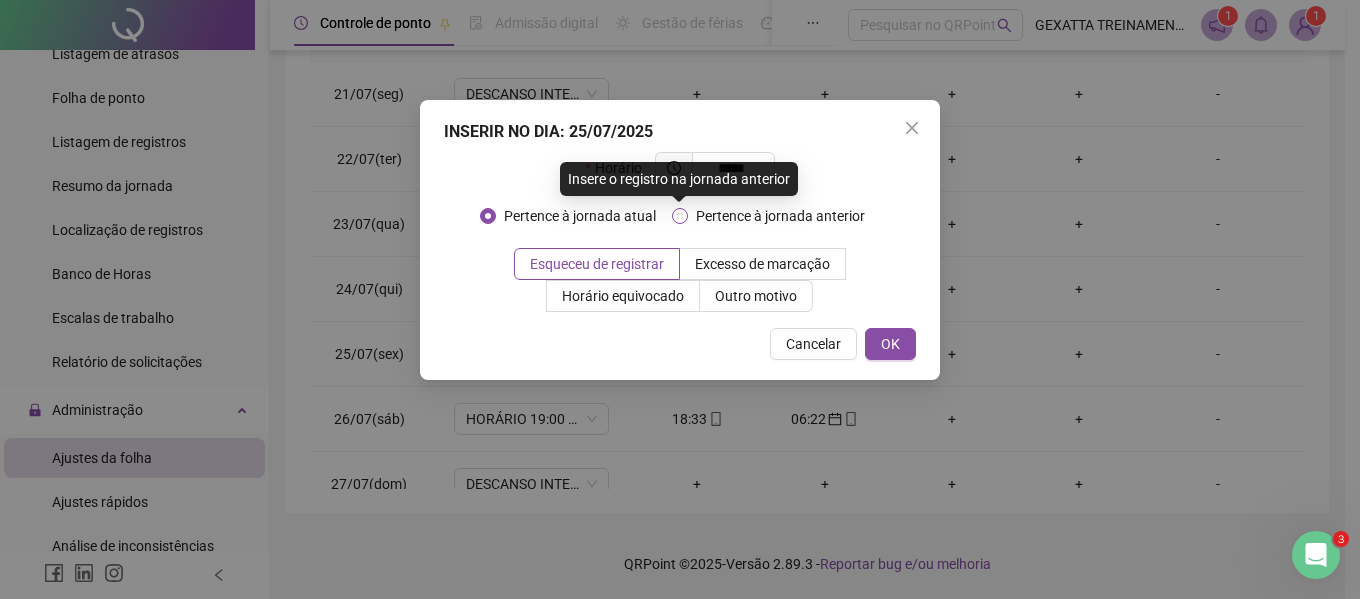 click on "Pertence à jornada anterior" at bounding box center (780, 216) 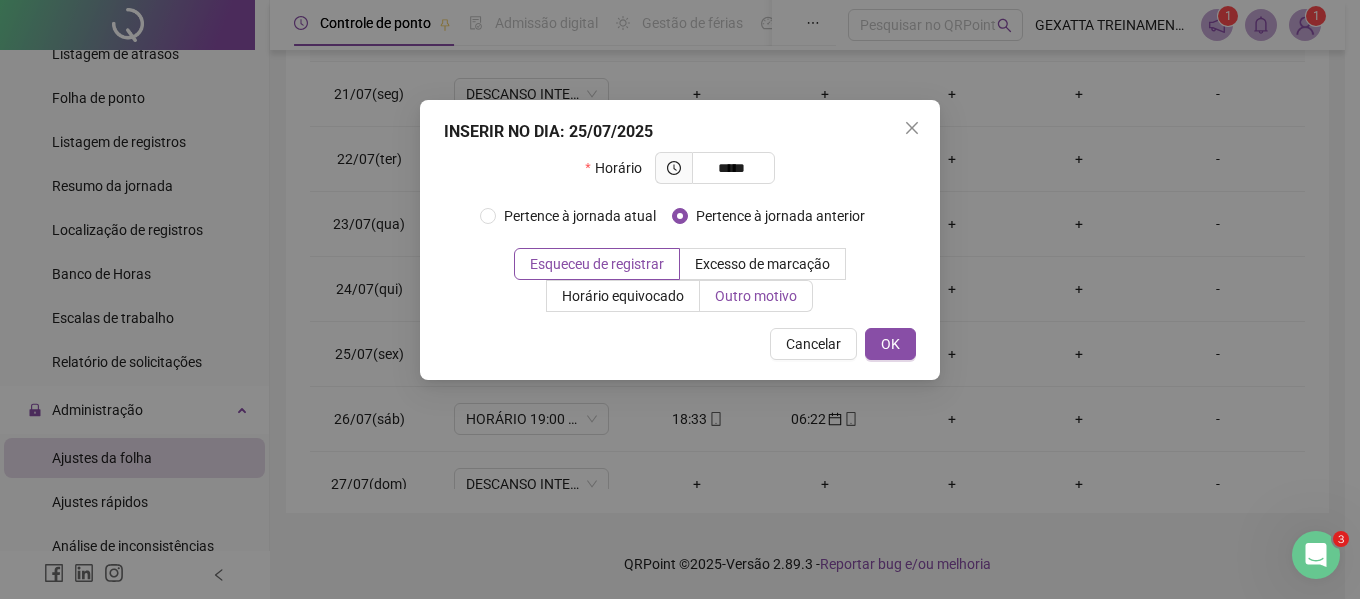 click on "Outro motivo" at bounding box center (756, 296) 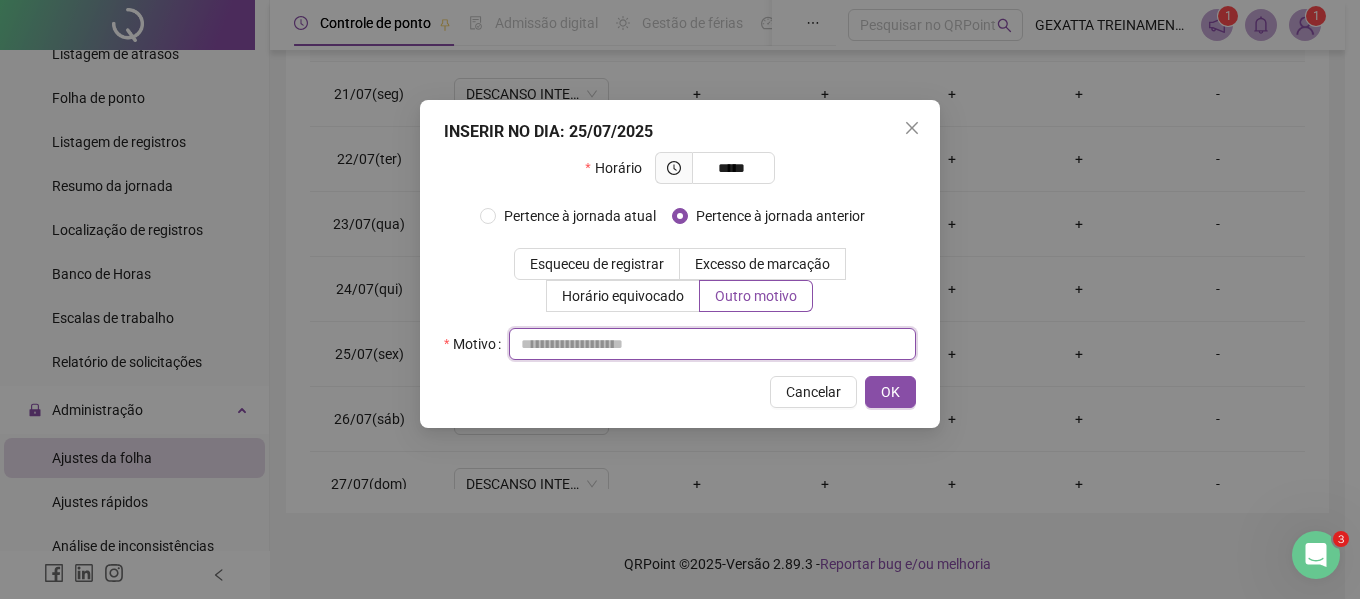 click at bounding box center (712, 344) 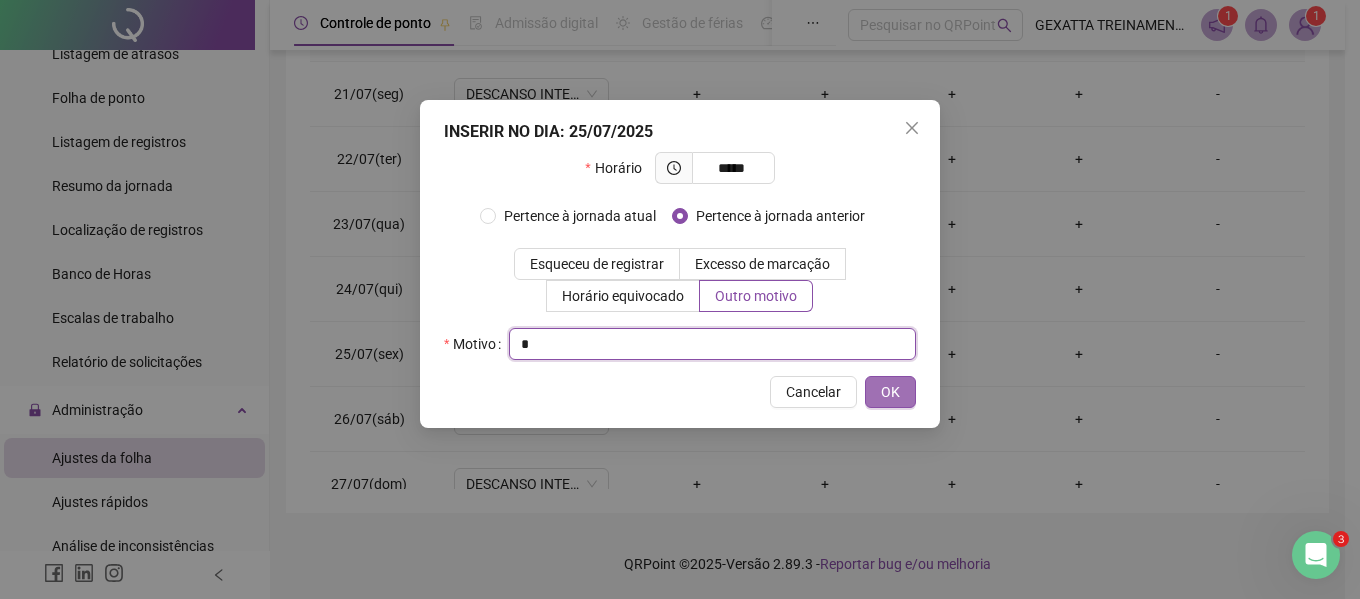 type 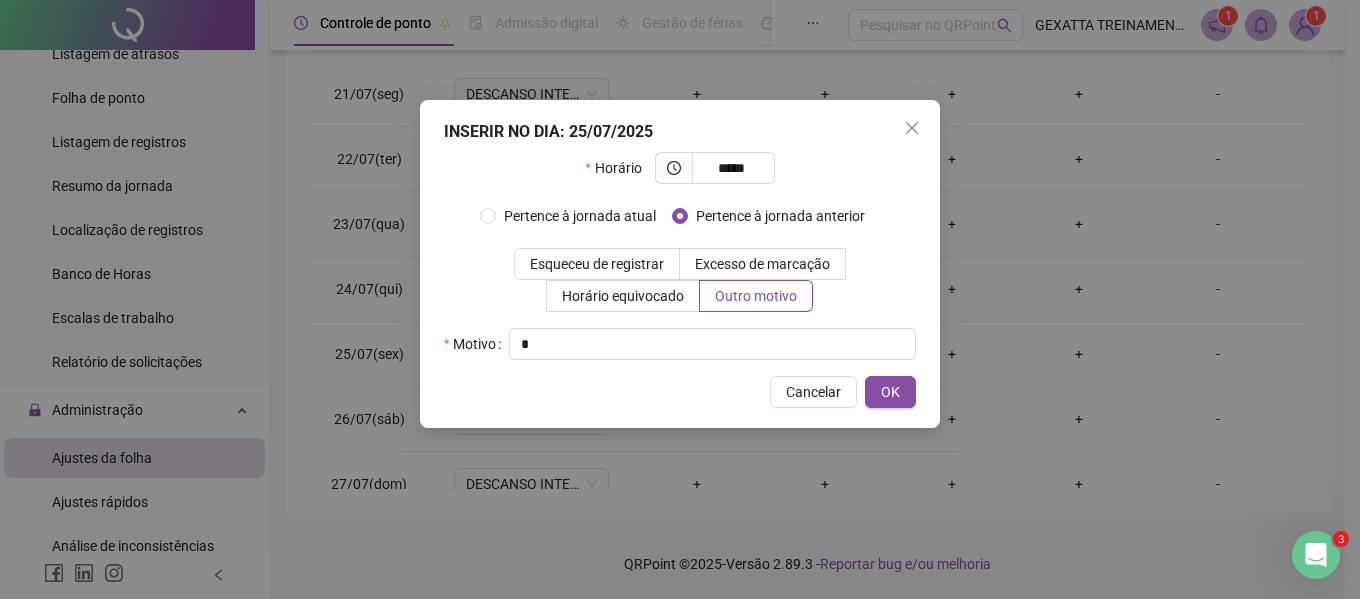 drag, startPoint x: 876, startPoint y: 399, endPoint x: 1018, endPoint y: 414, distance: 142.79005 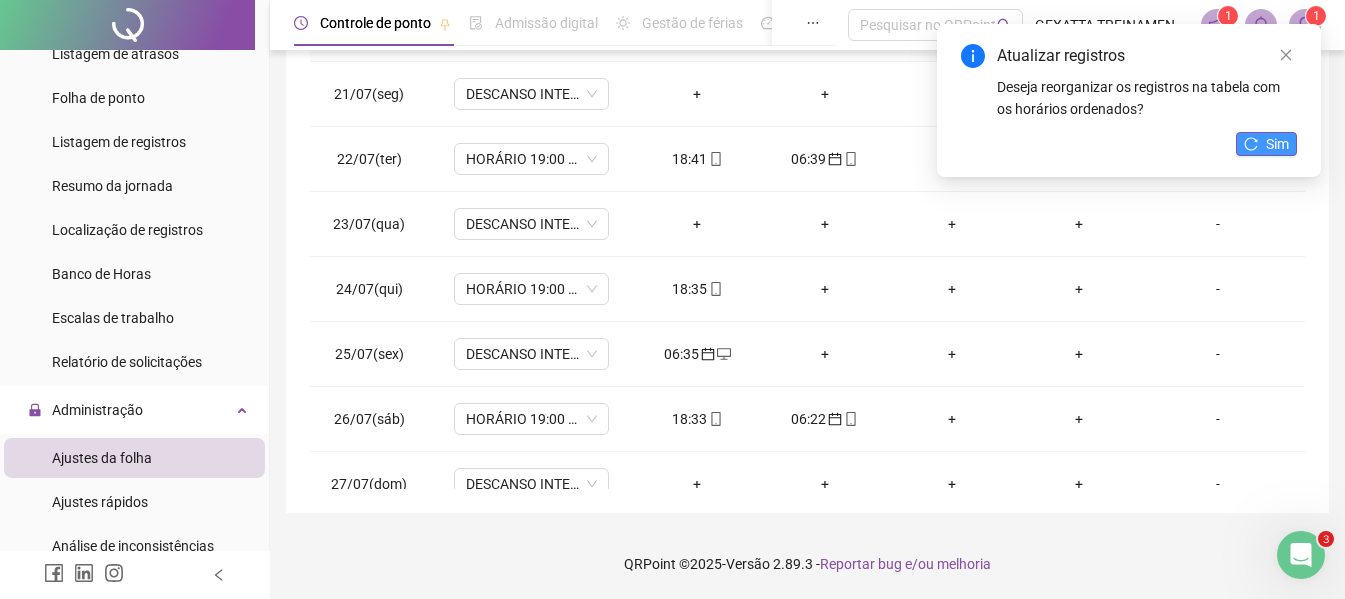 click on "Sim" at bounding box center [1277, 144] 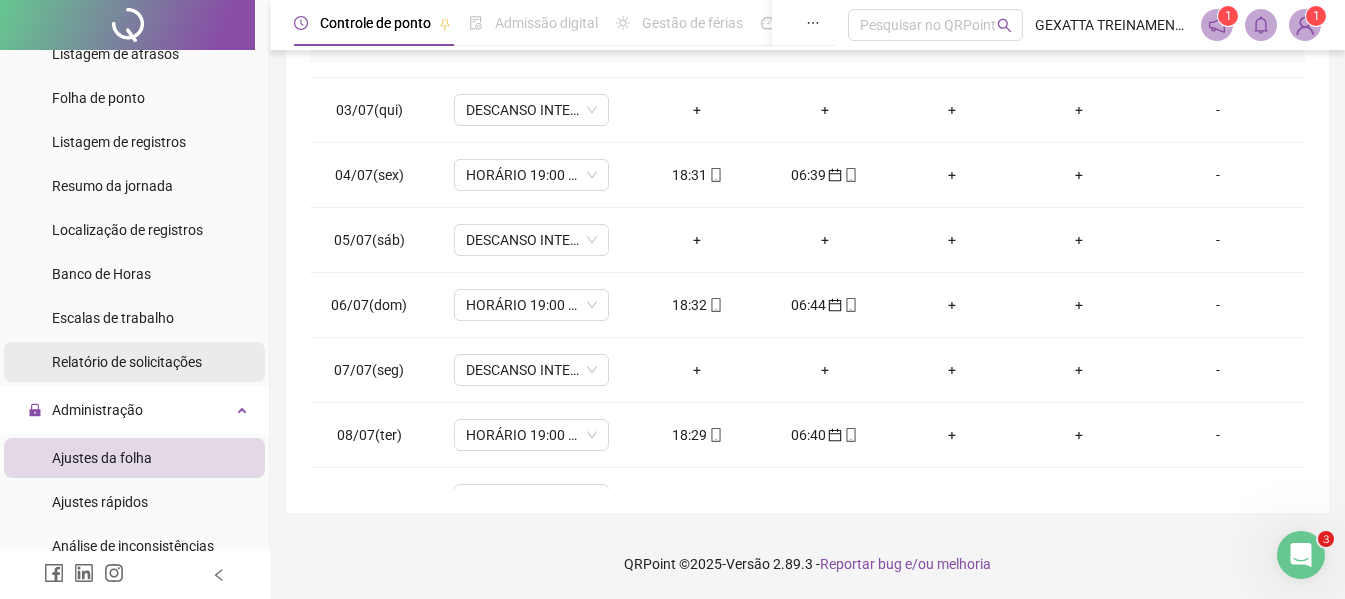 scroll, scrollTop: 0, scrollLeft: 0, axis: both 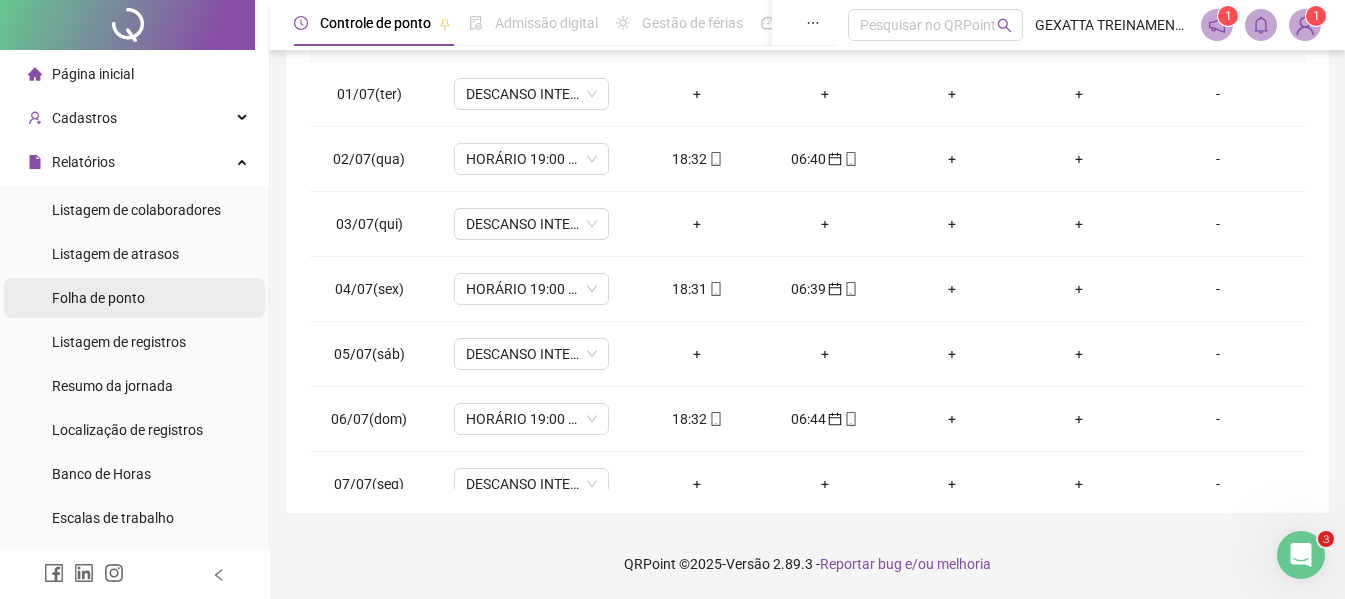 click on "Folha de ponto" at bounding box center [134, 298] 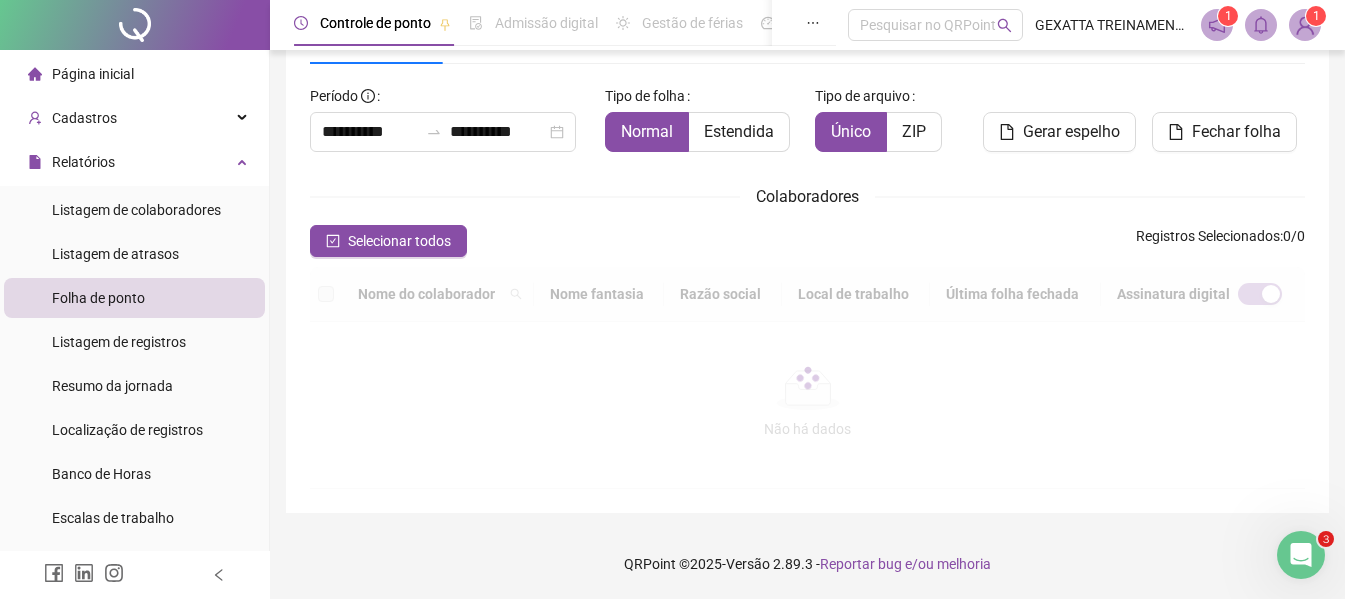 scroll, scrollTop: 110, scrollLeft: 0, axis: vertical 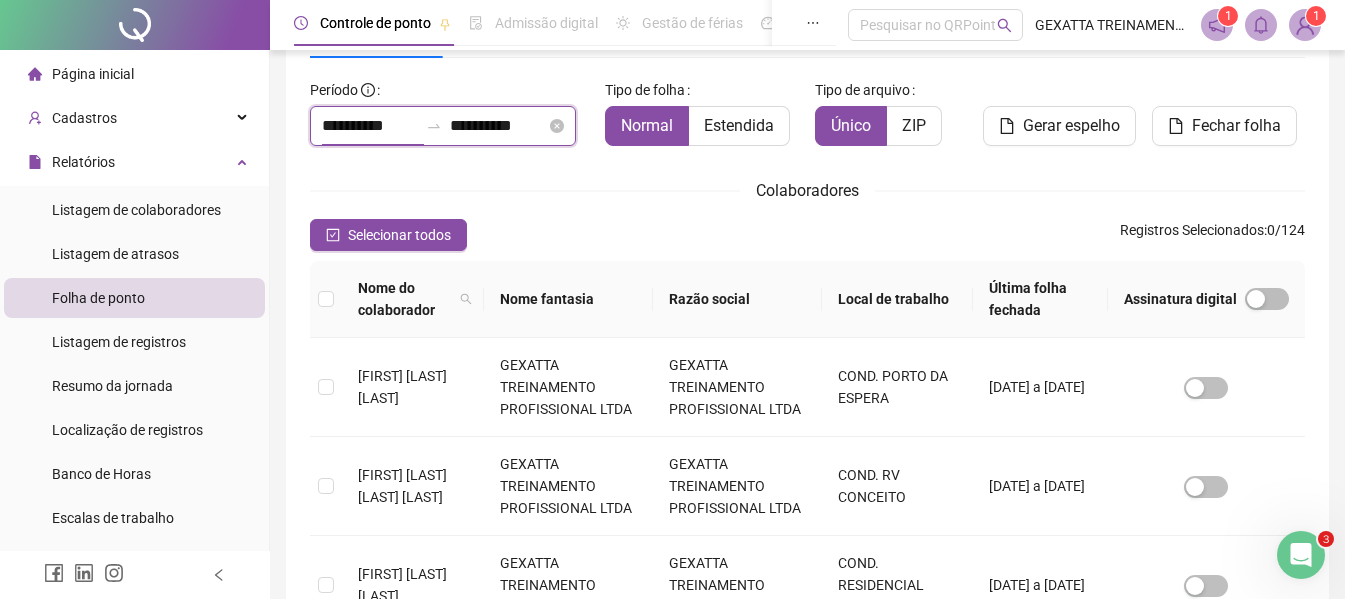 click on "**********" at bounding box center (370, 126) 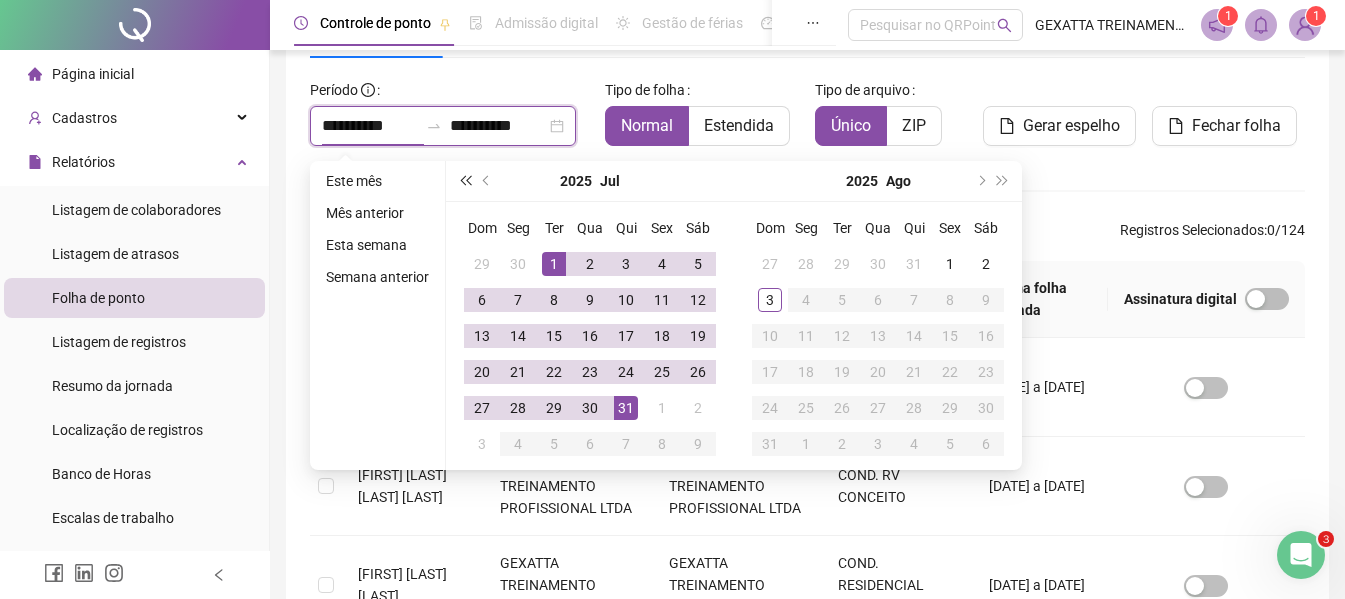 type on "**********" 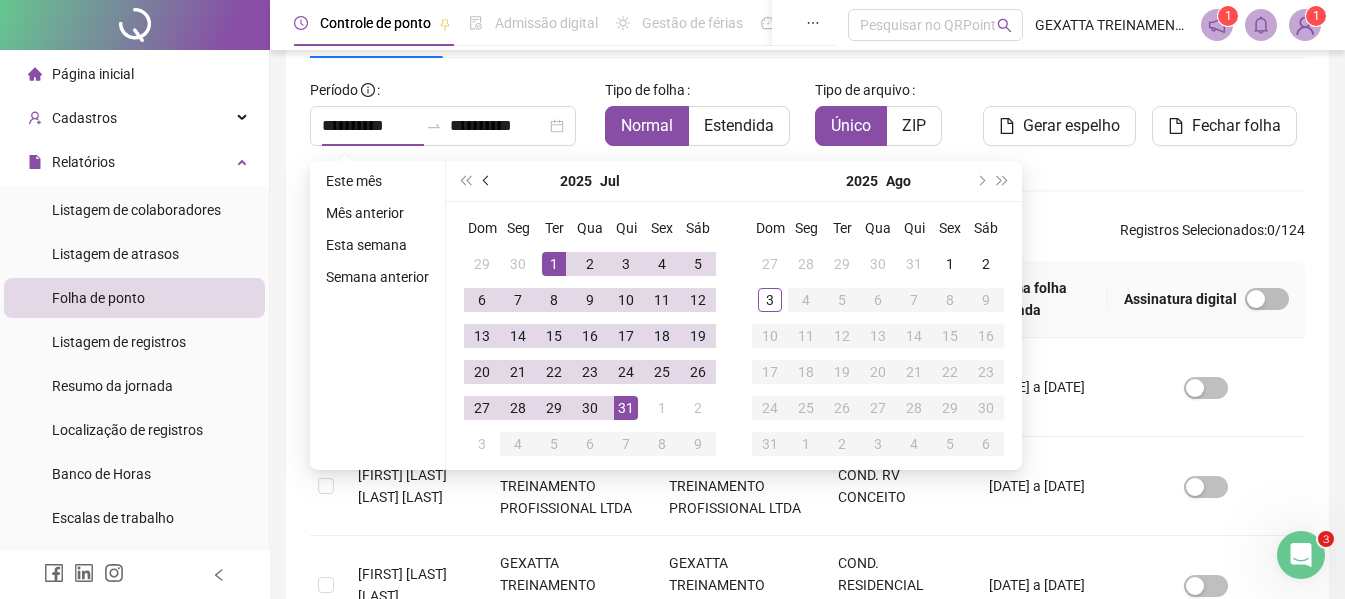 click at bounding box center (488, 181) 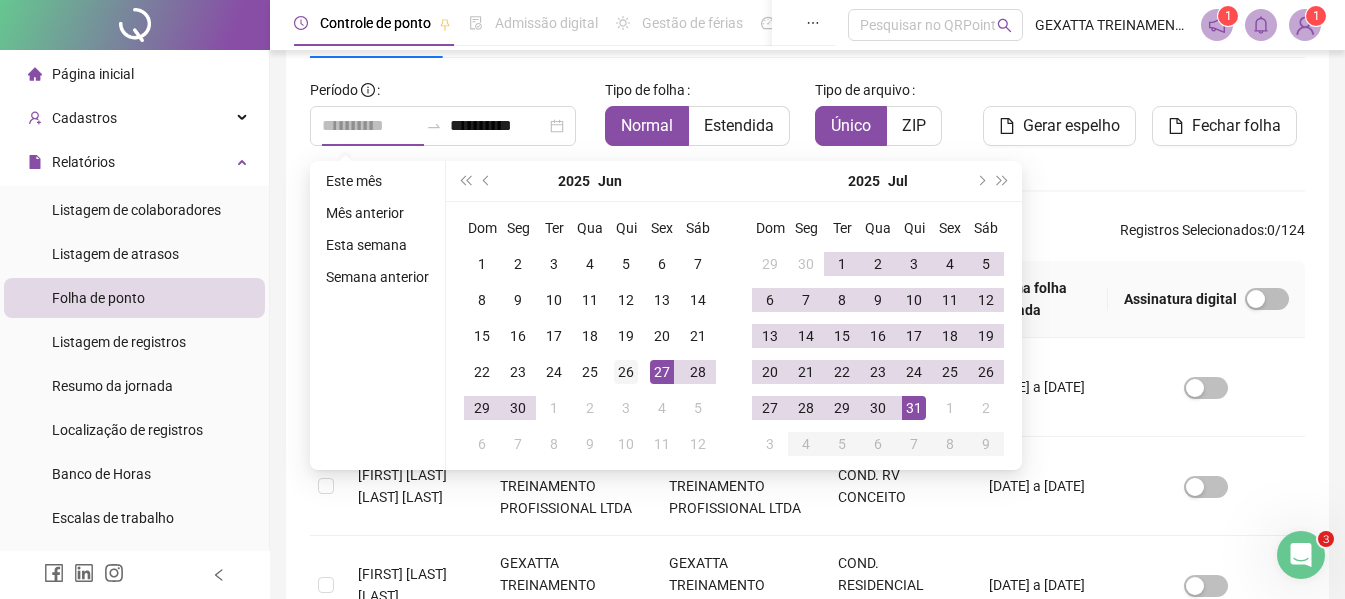 type on "**********" 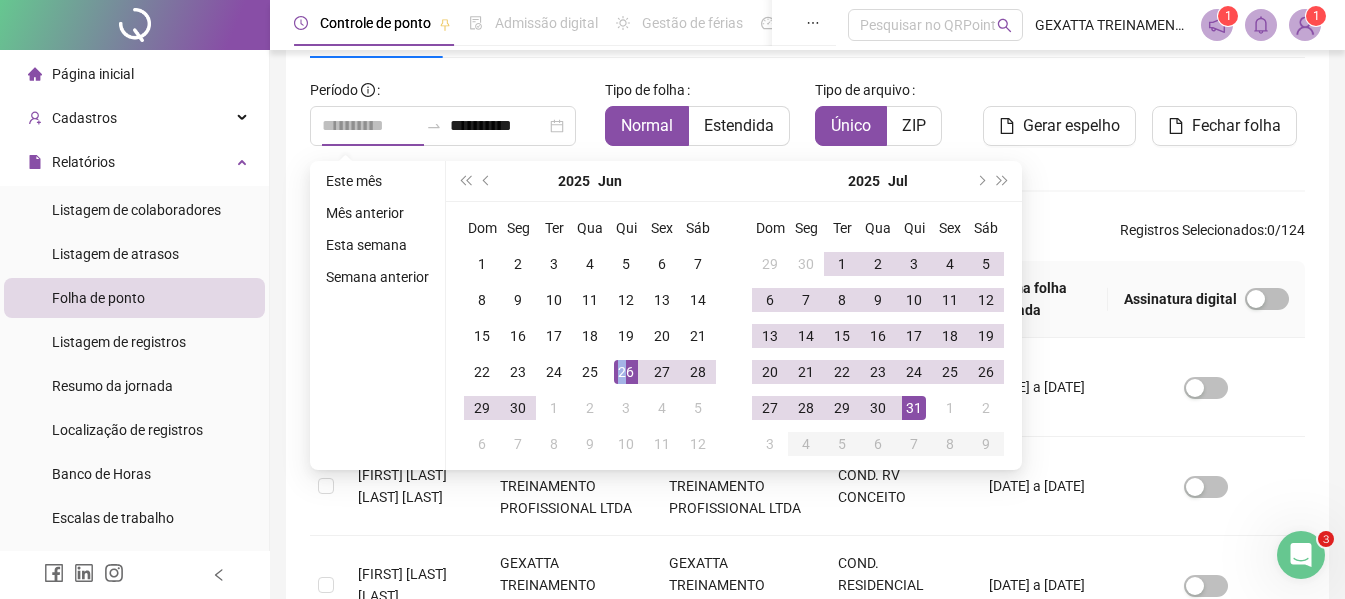 drag, startPoint x: 619, startPoint y: 378, endPoint x: 638, endPoint y: 374, distance: 19.416489 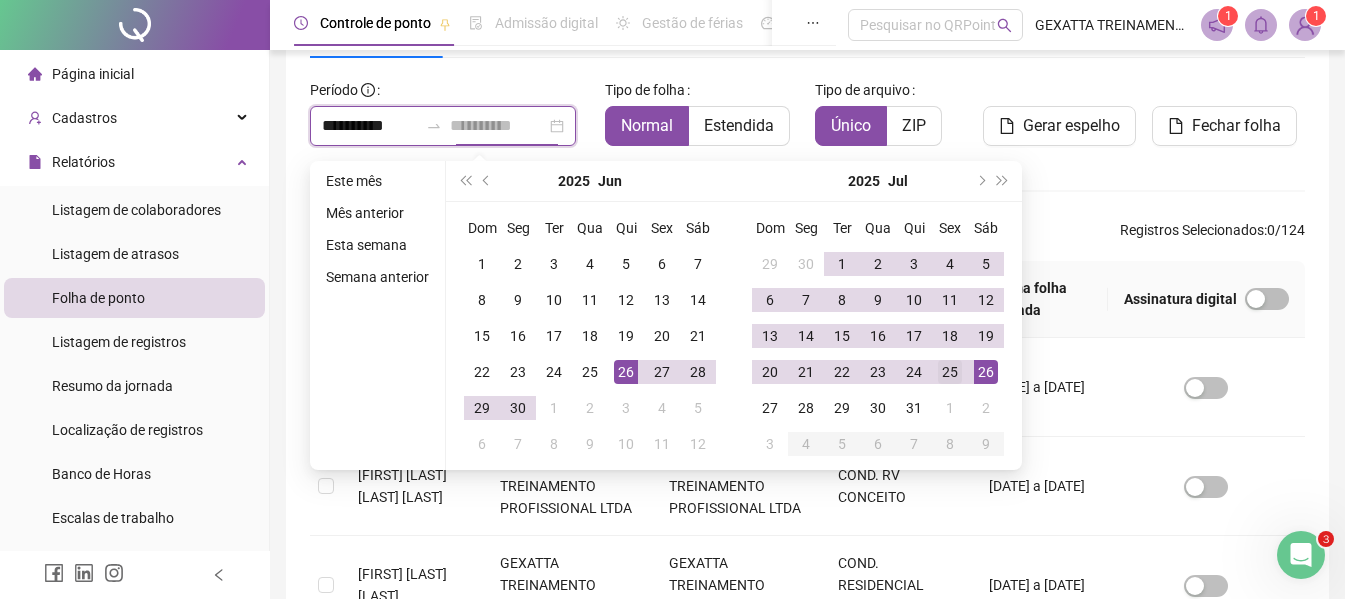type on "**********" 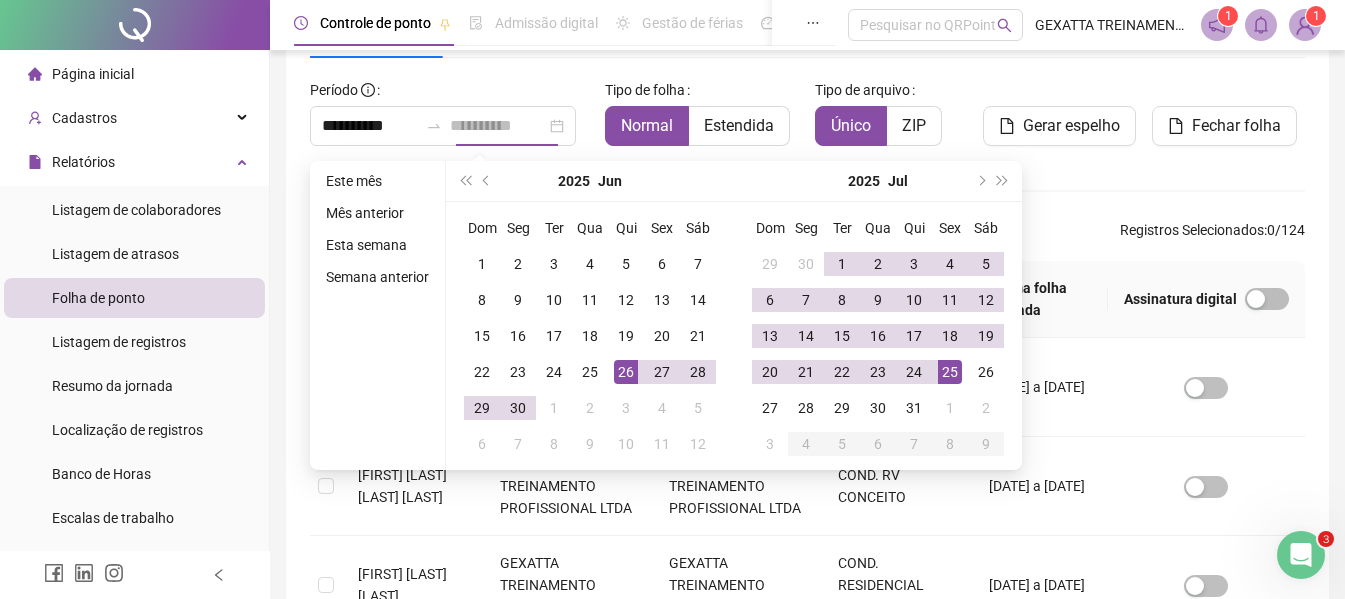 click on "25" at bounding box center (950, 372) 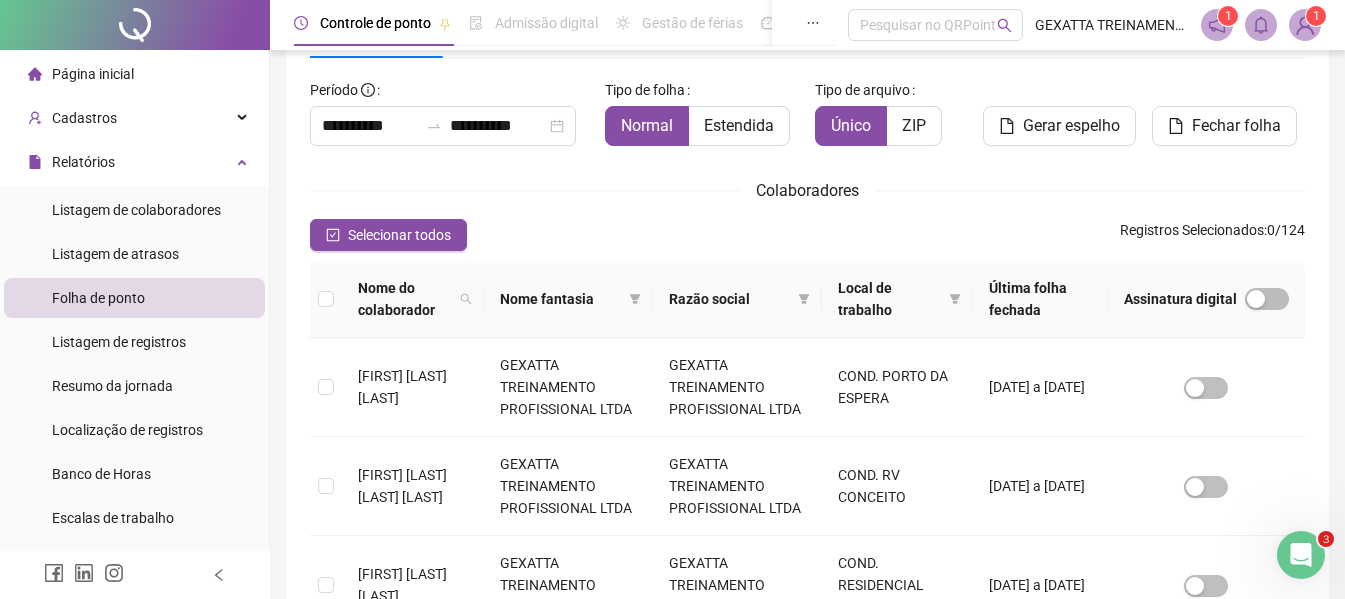 click on "Razão social" at bounding box center [737, 299] 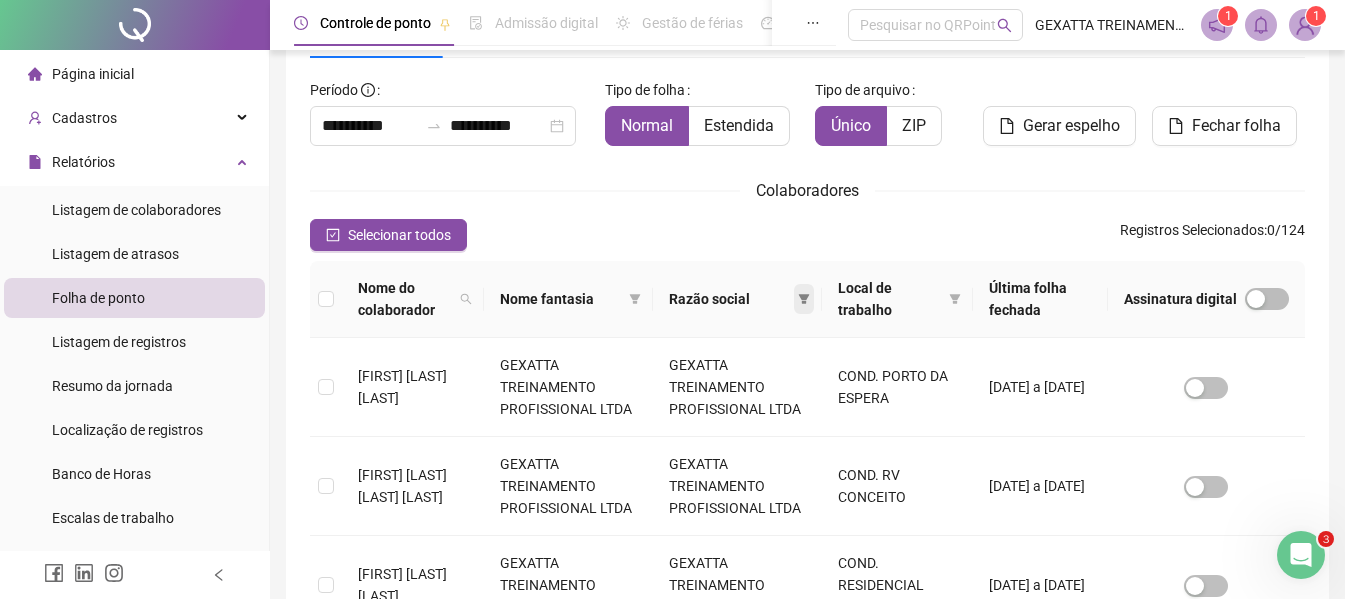 click at bounding box center (804, 299) 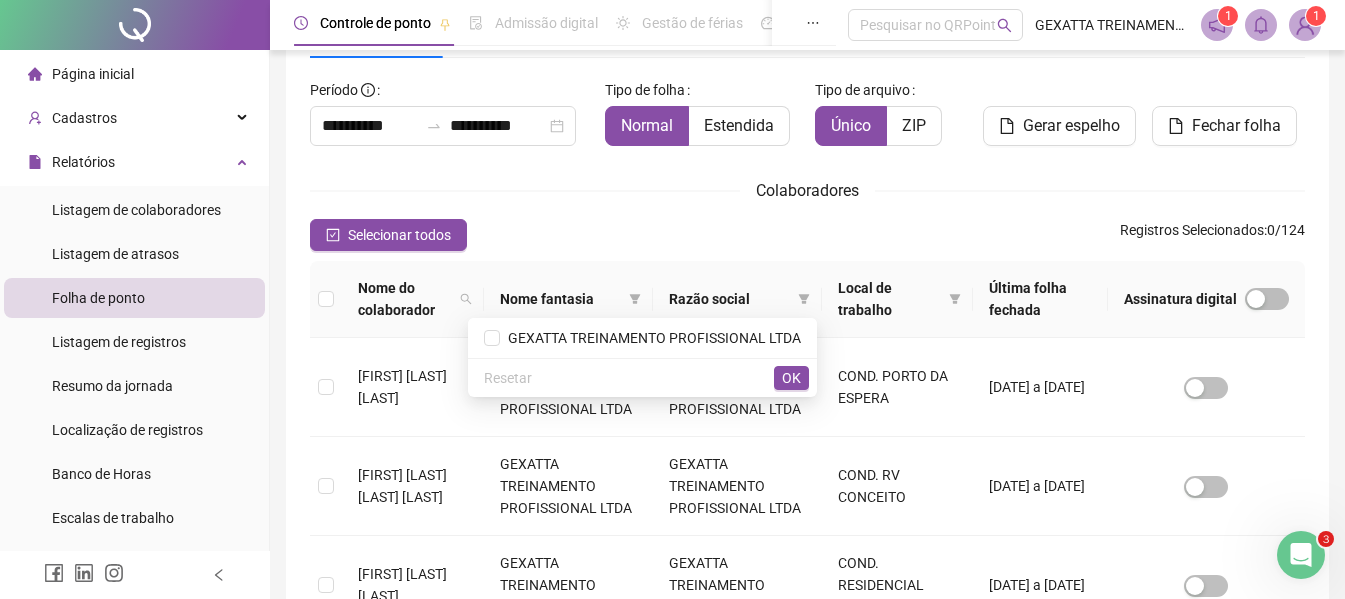 click on "Selecionar todos Registros Selecionados :  0 / 124" at bounding box center (807, 235) 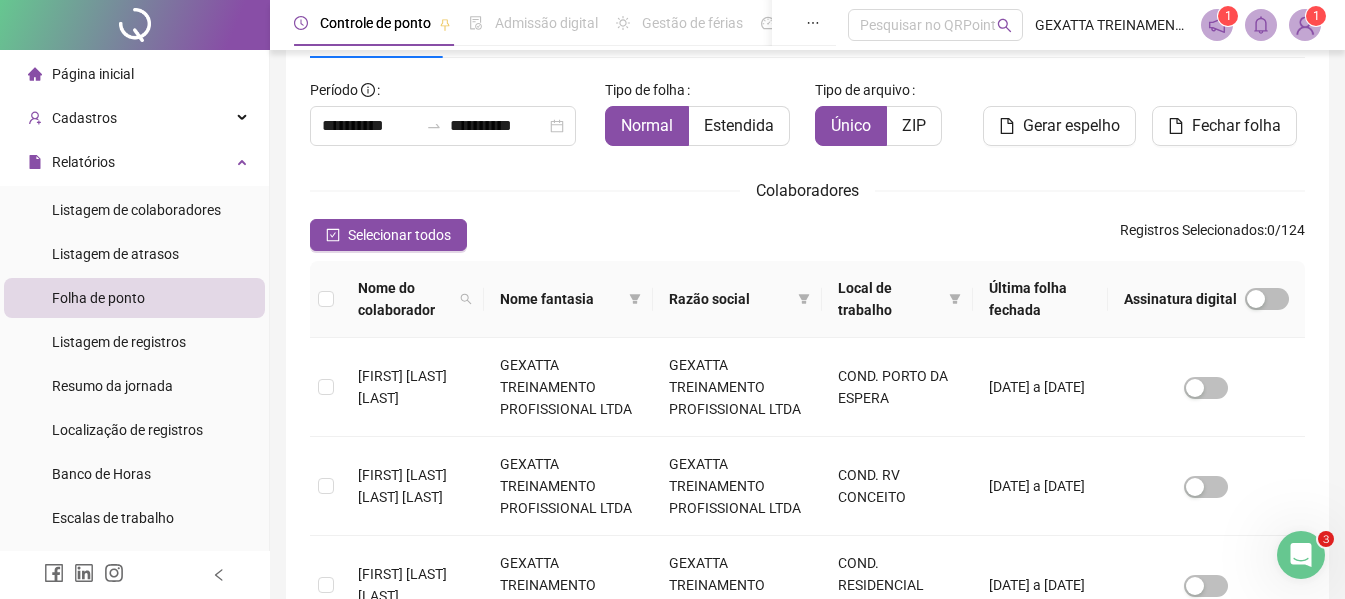 click on "Local de trabalho" at bounding box center [889, 299] 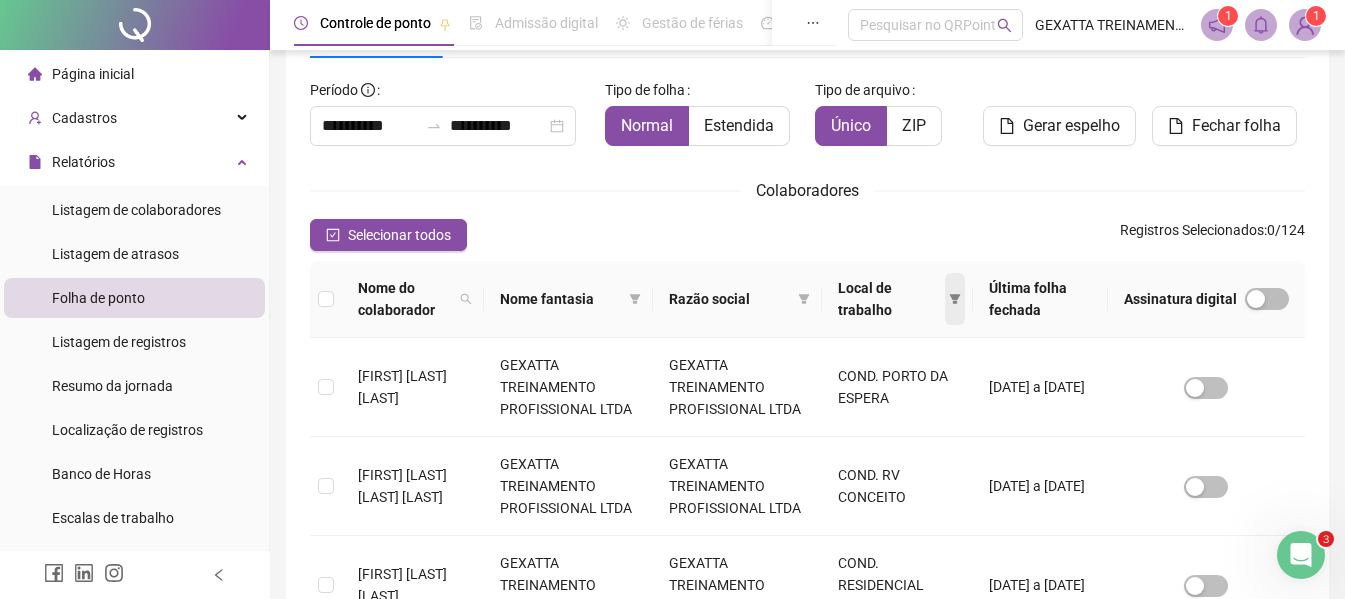 click on "Local de trabalho" at bounding box center (897, 299) 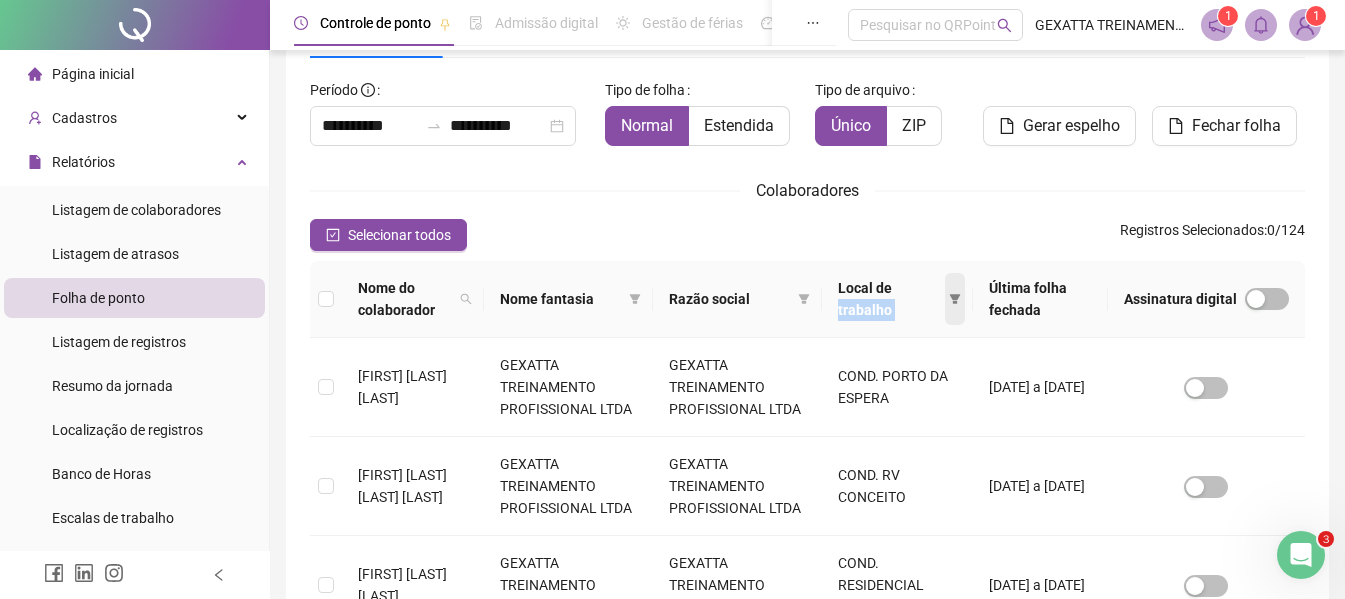 click at bounding box center (955, 299) 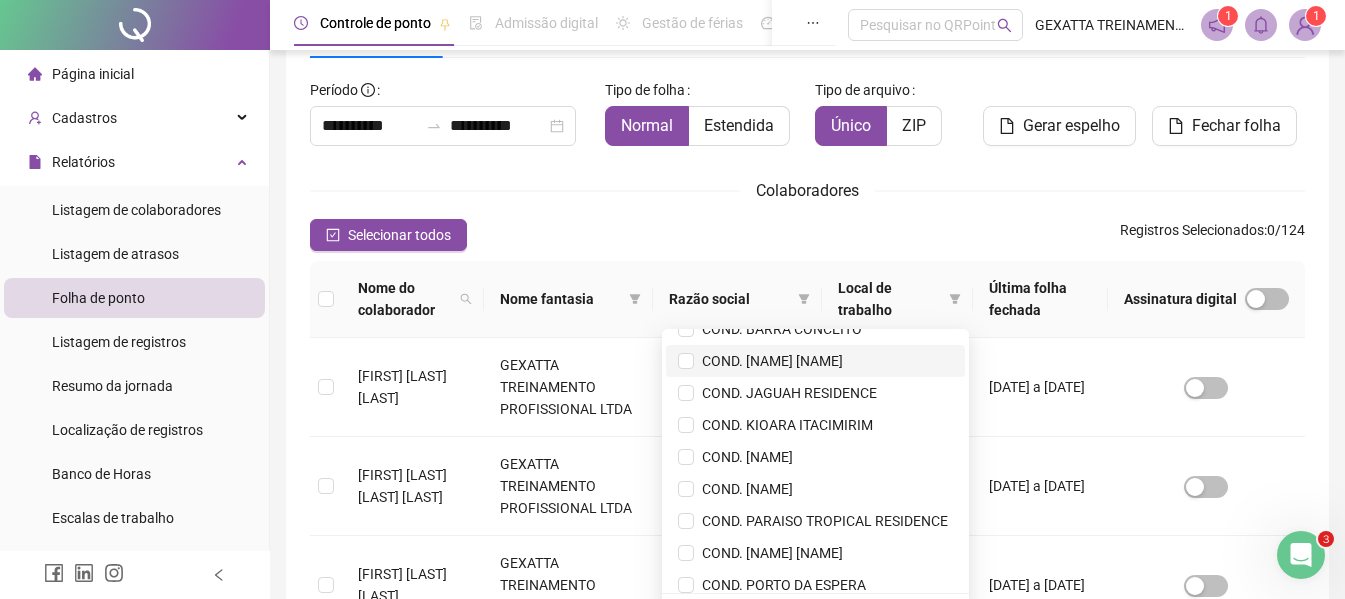 scroll, scrollTop: 100, scrollLeft: 0, axis: vertical 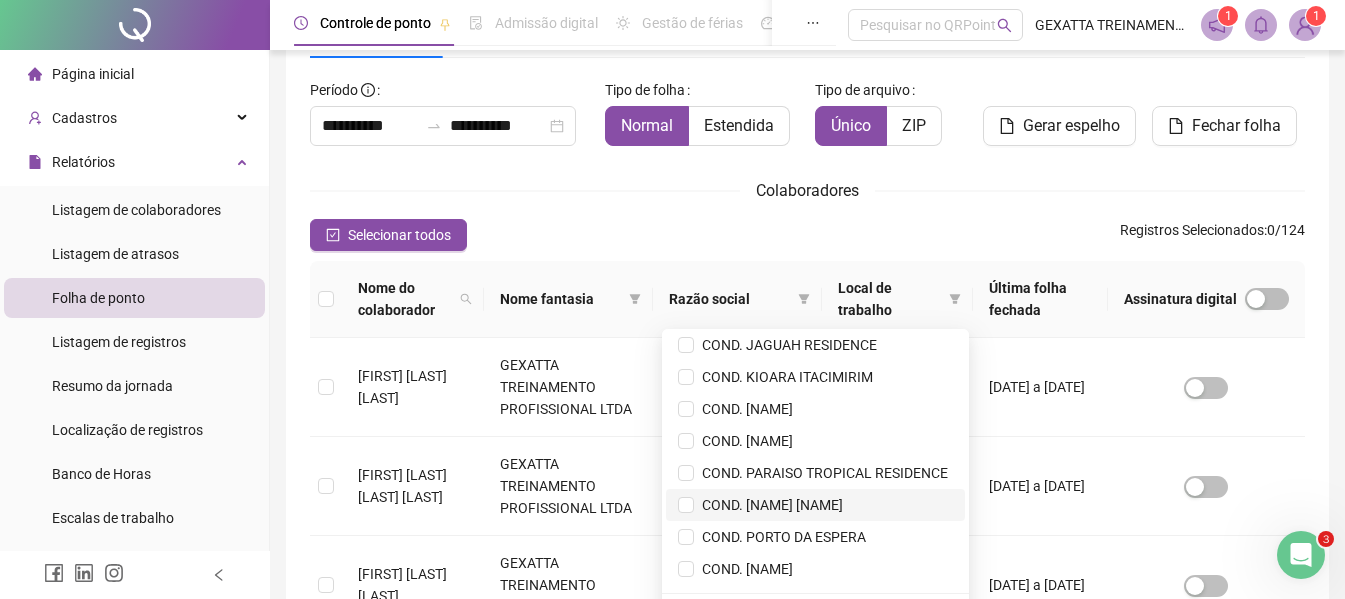 click on "COND. [NAME] [NAME]" at bounding box center (768, 505) 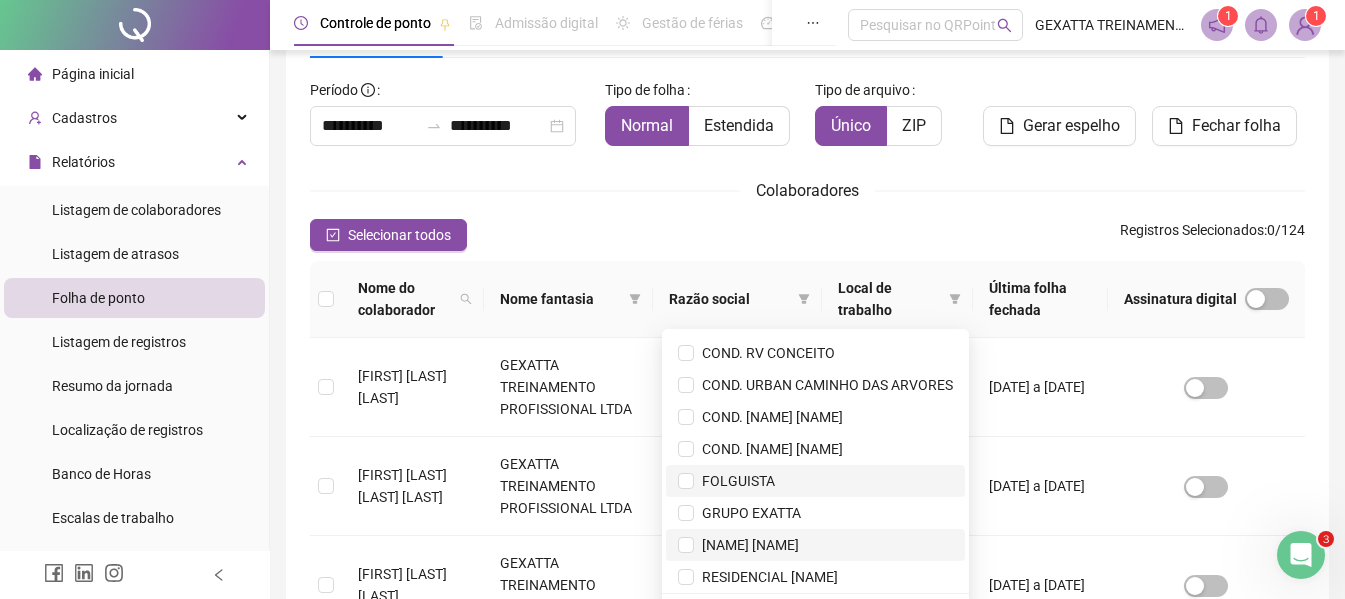 scroll, scrollTop: 480, scrollLeft: 0, axis: vertical 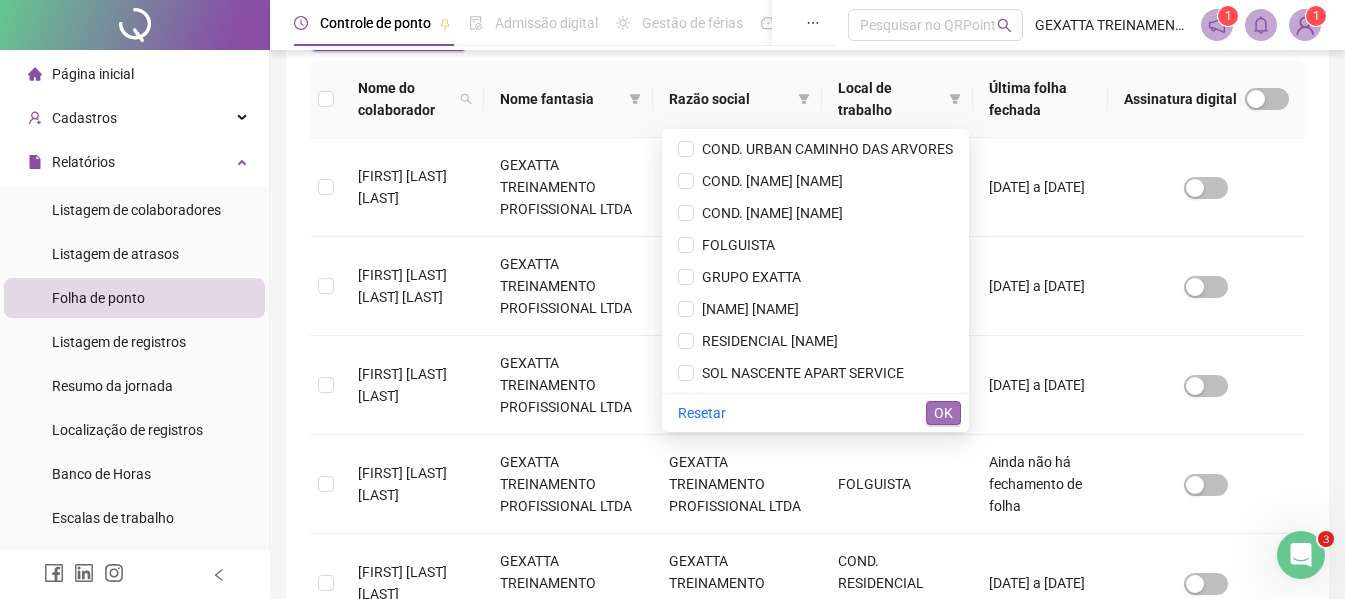 click on "OK" at bounding box center (943, 413) 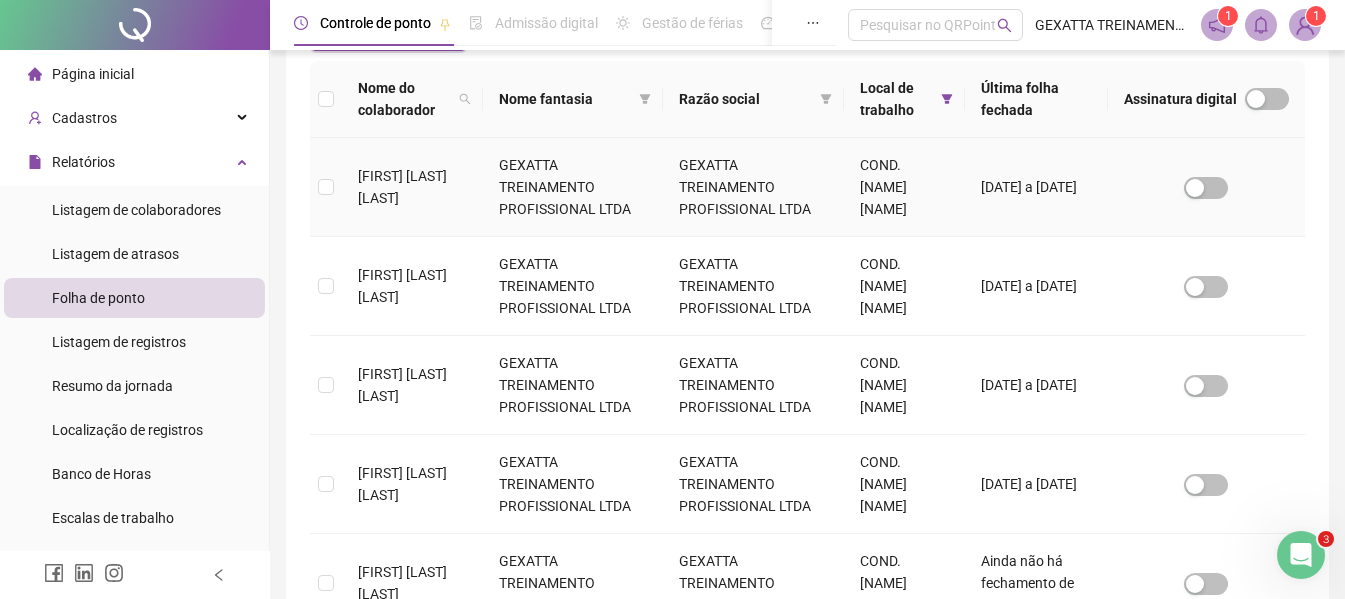 scroll, scrollTop: 110, scrollLeft: 0, axis: vertical 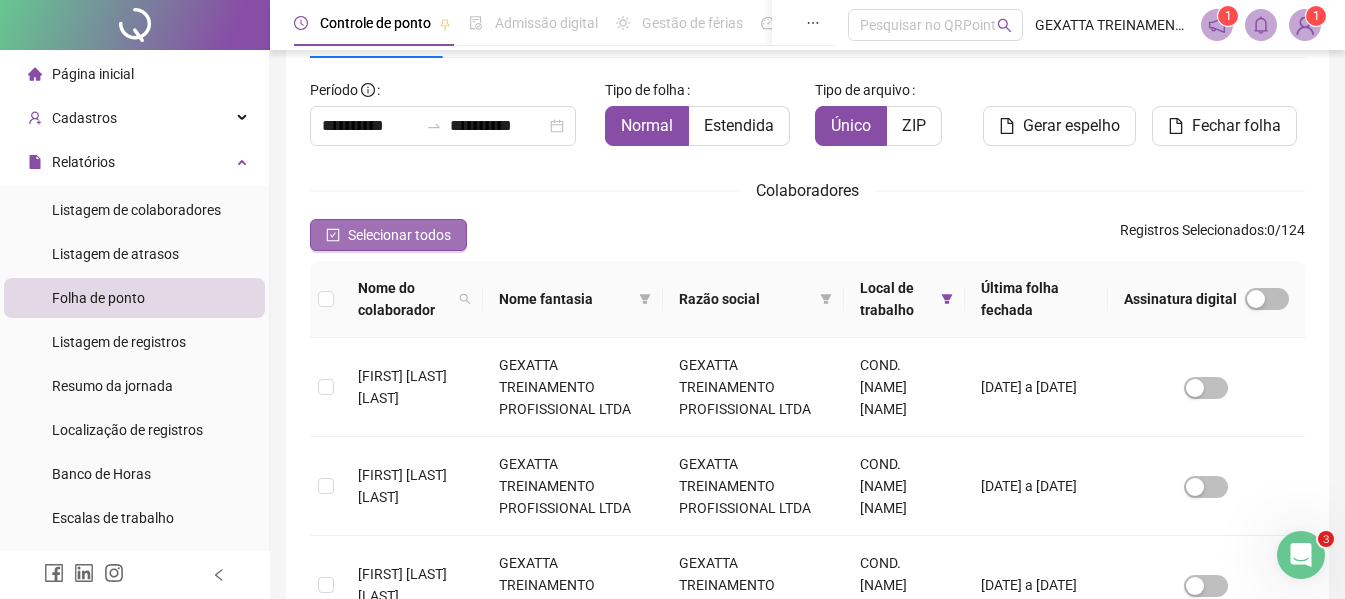 click on "Selecionar todos" at bounding box center (399, 235) 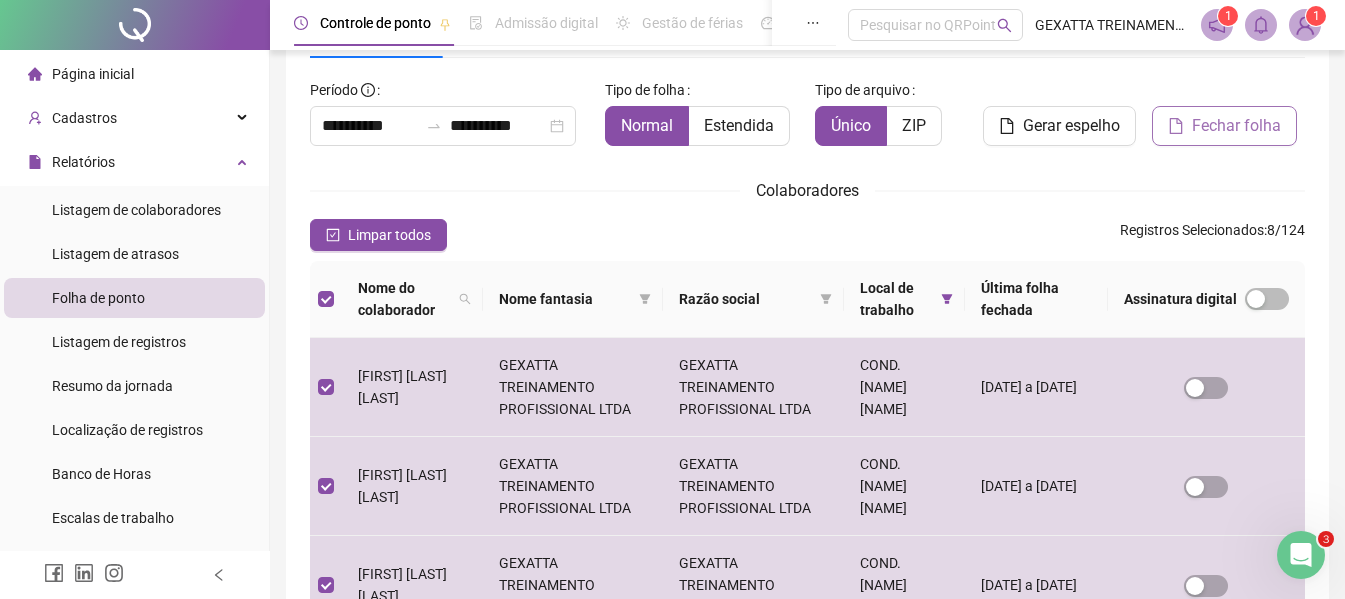 click on "Fechar folha" at bounding box center (1236, 126) 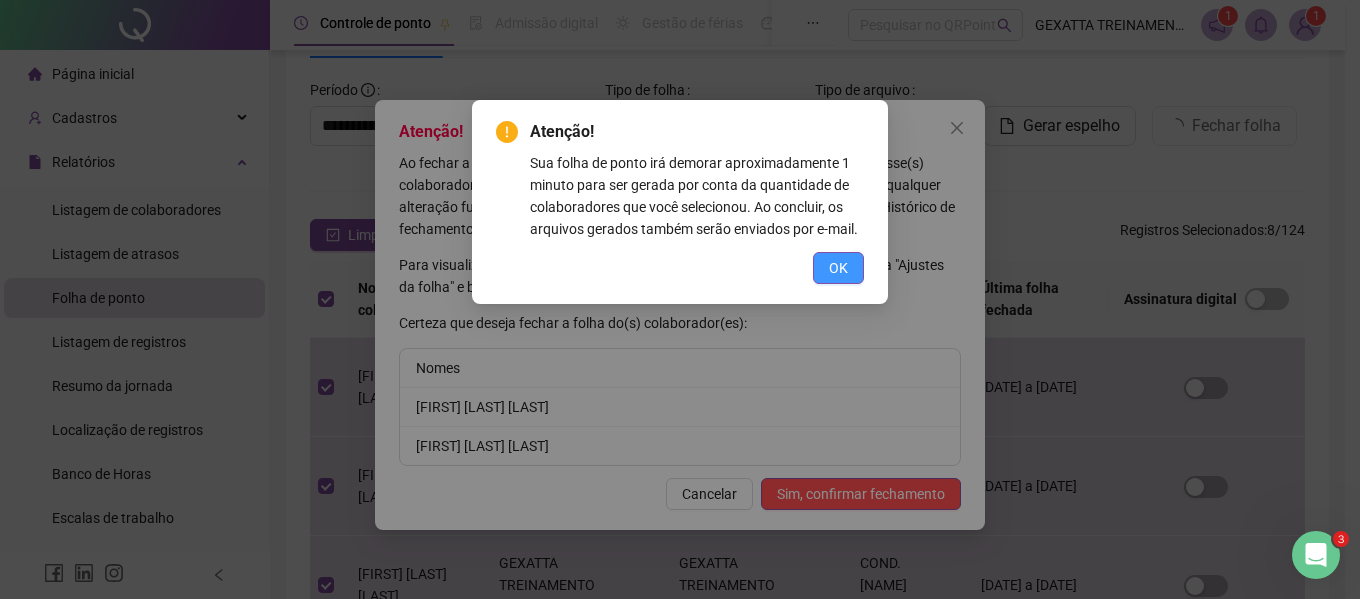 click on "OK" at bounding box center (838, 268) 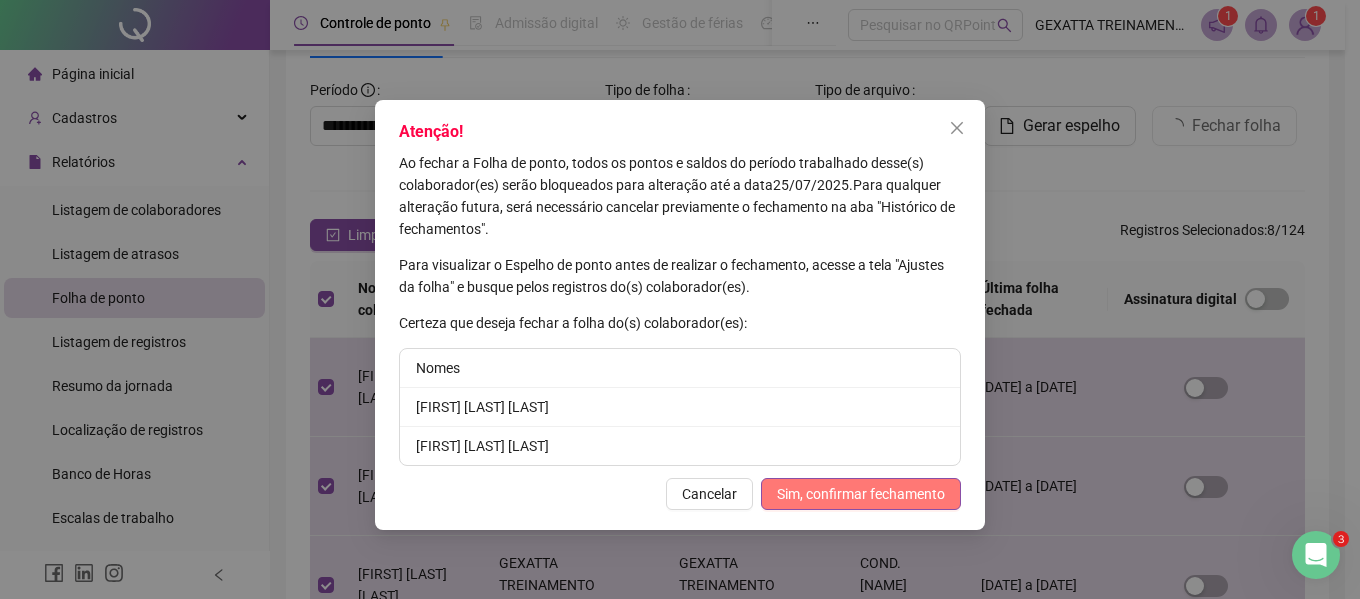 click on "Sim, confirmar fechamento" at bounding box center (861, 494) 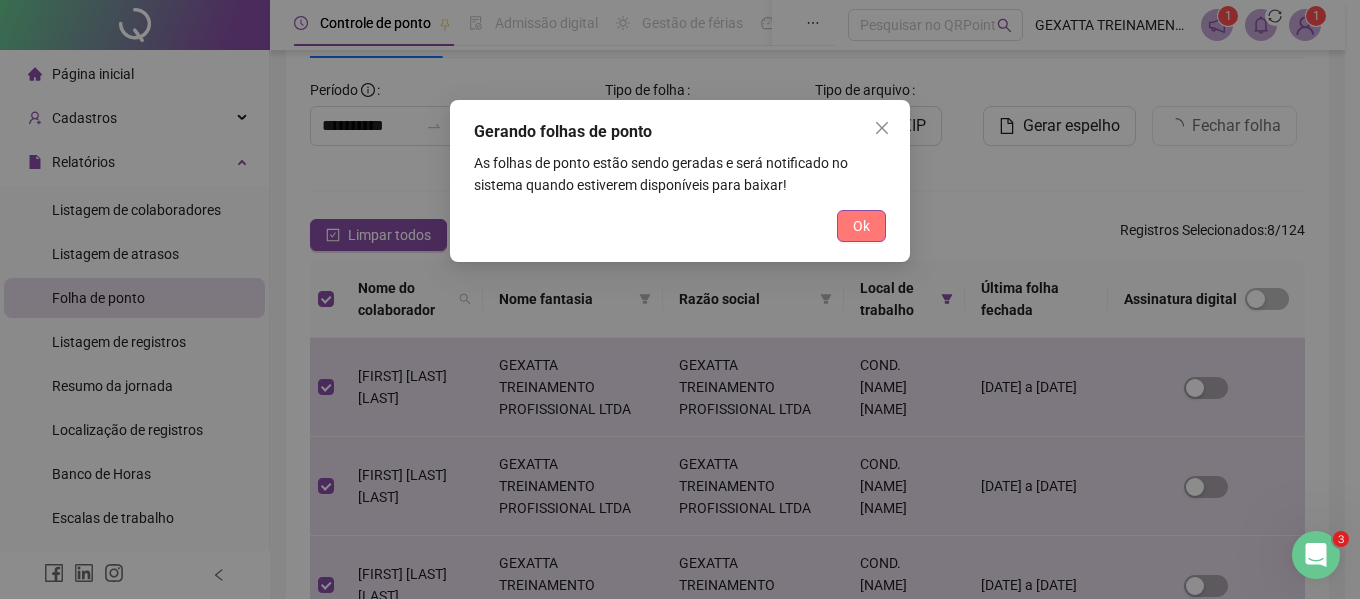 click on "Ok" at bounding box center [861, 226] 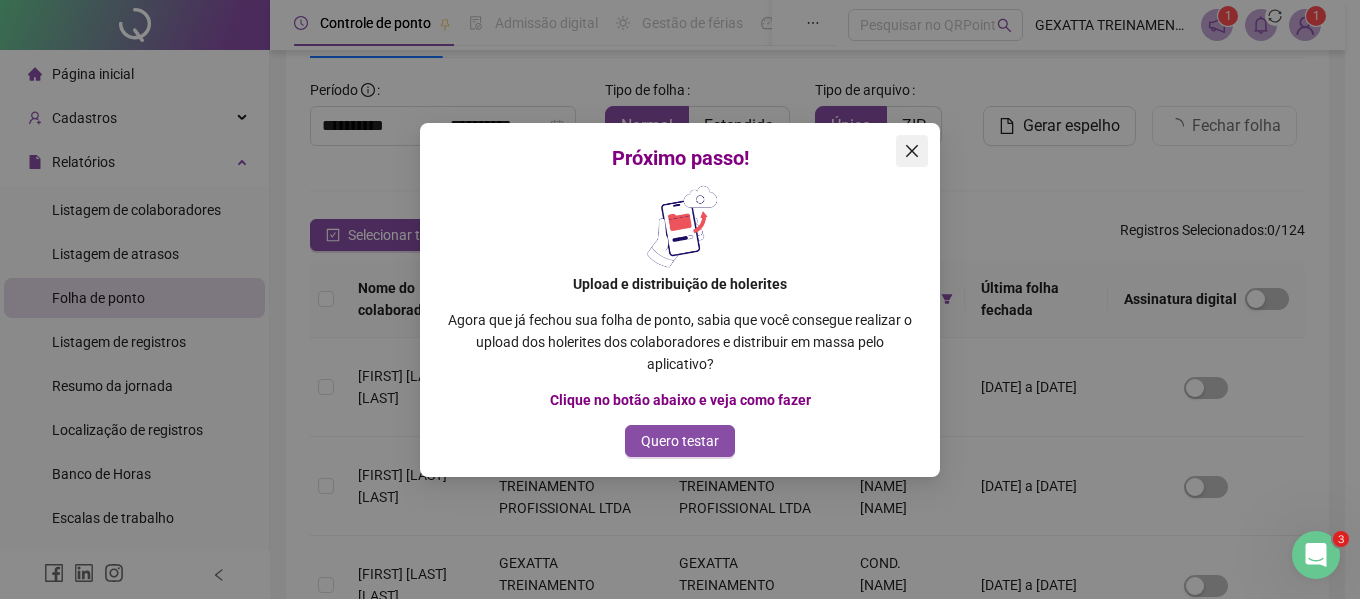 click 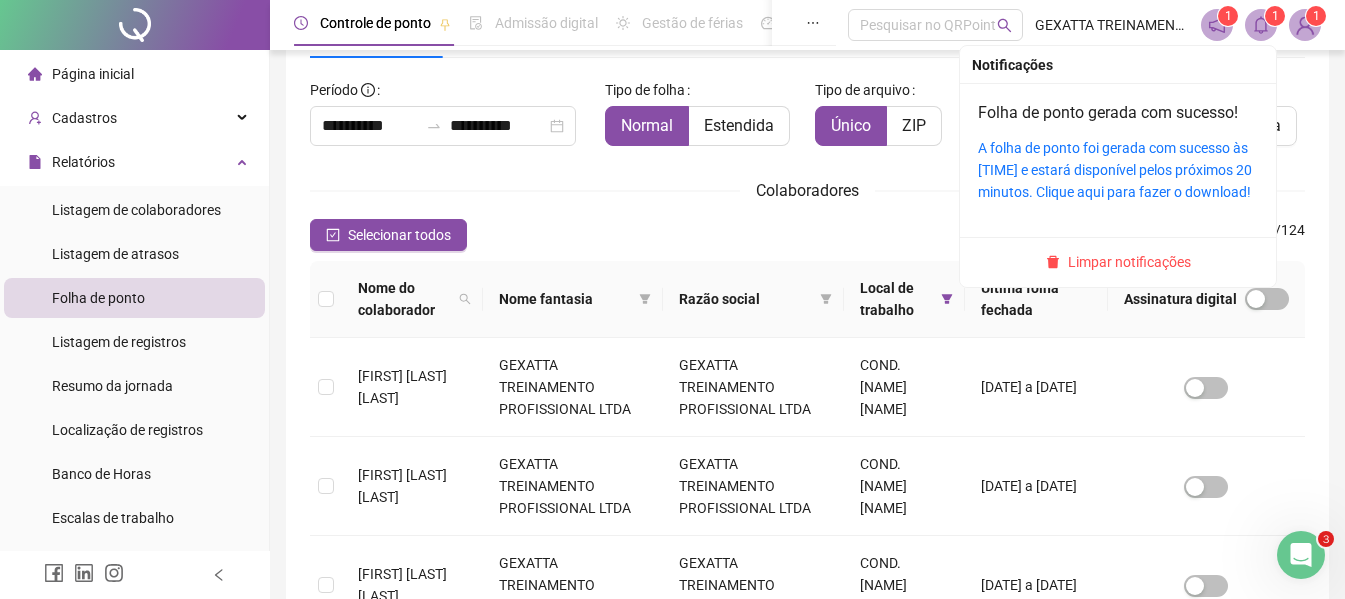click 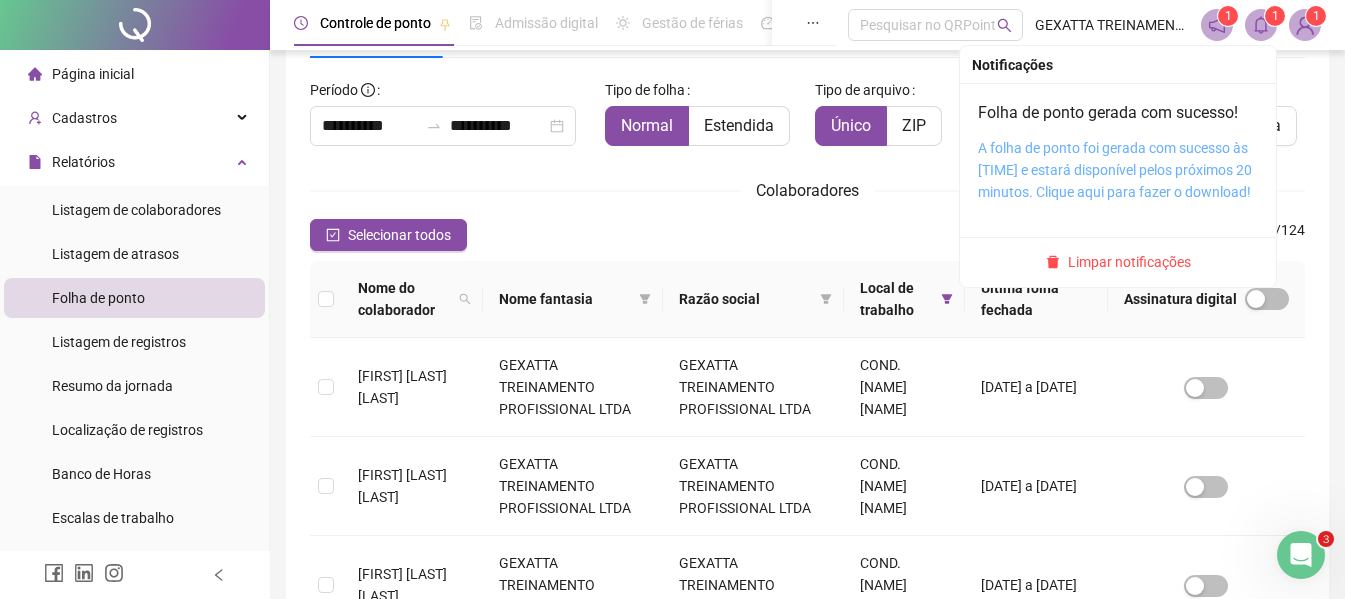 click on "A folha de ponto foi gerada com sucesso às [TIME] e estará disponível pelos próximos 20 minutos.
Clique aqui para fazer o download!" at bounding box center [1115, 170] 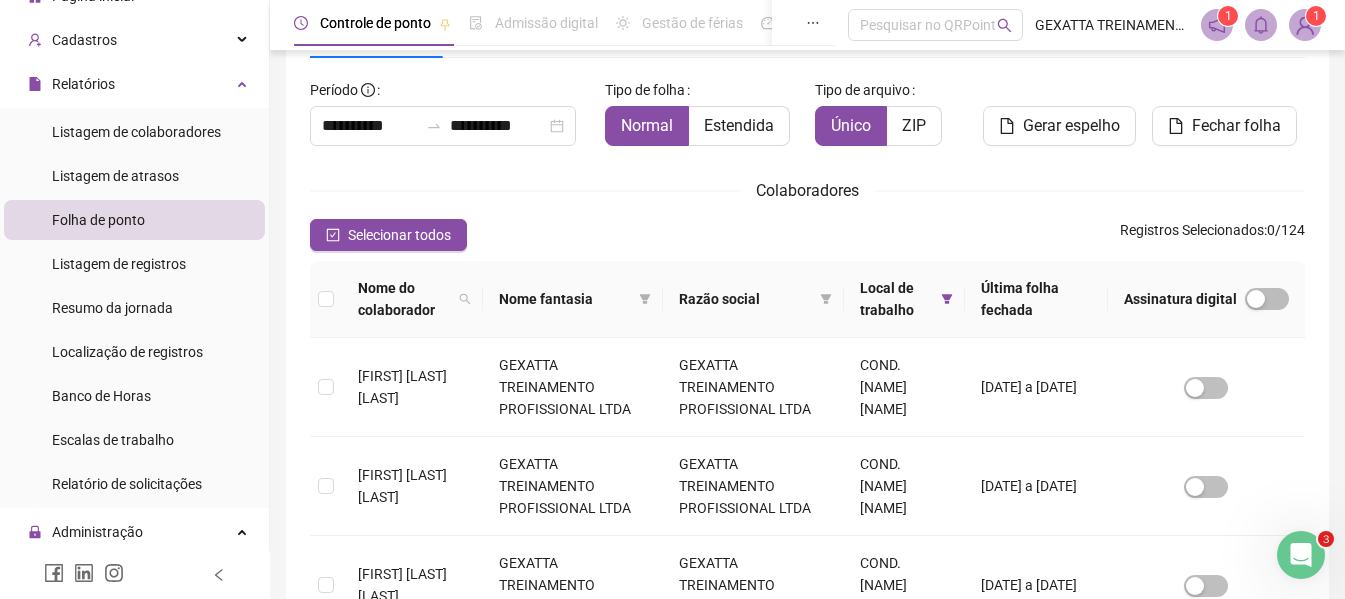 scroll, scrollTop: 200, scrollLeft: 0, axis: vertical 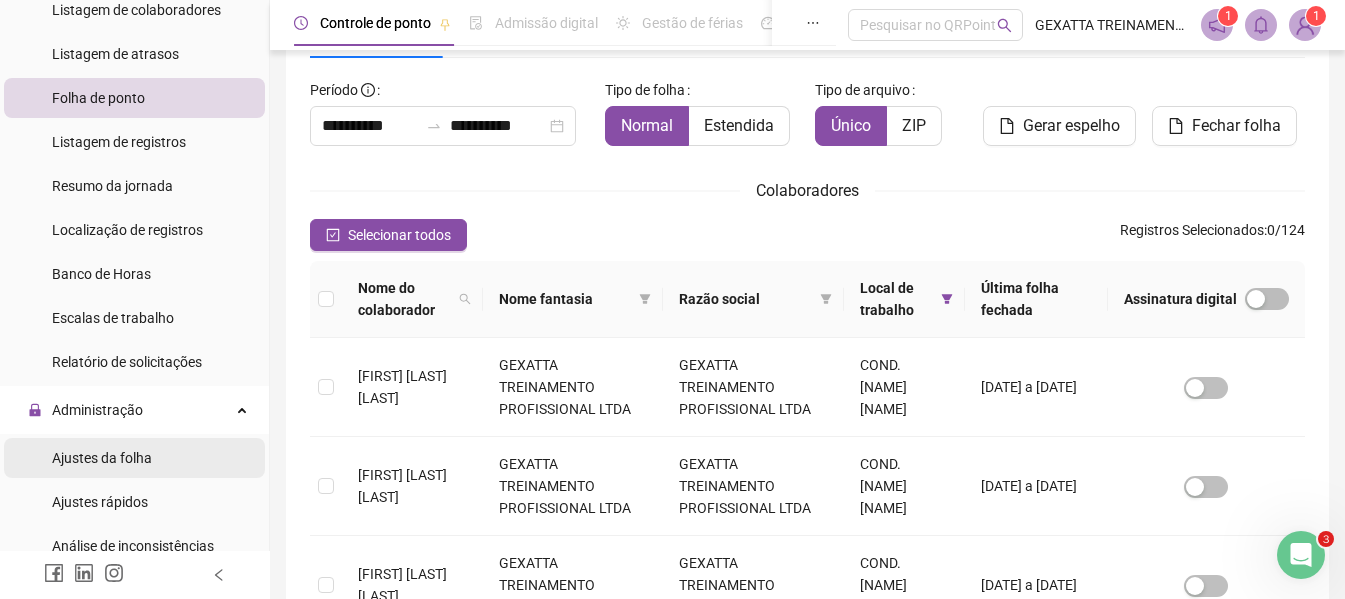 drag, startPoint x: 149, startPoint y: 452, endPoint x: 221, endPoint y: 449, distance: 72.06247 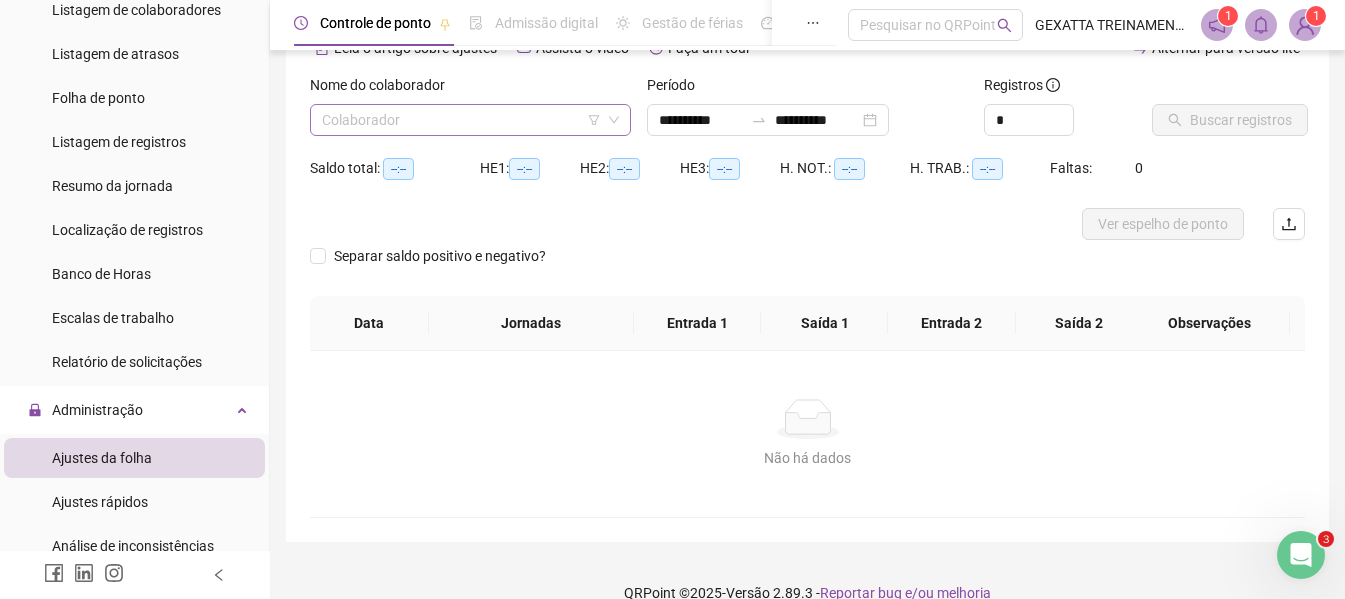 click at bounding box center [461, 120] 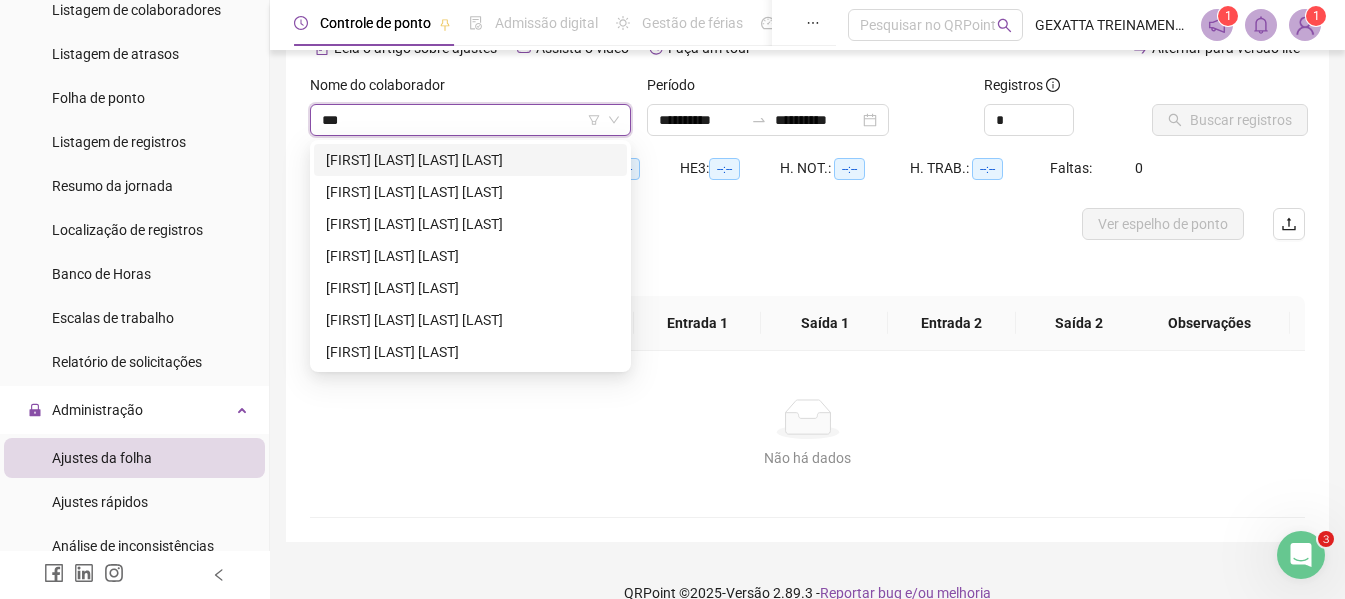 type on "****" 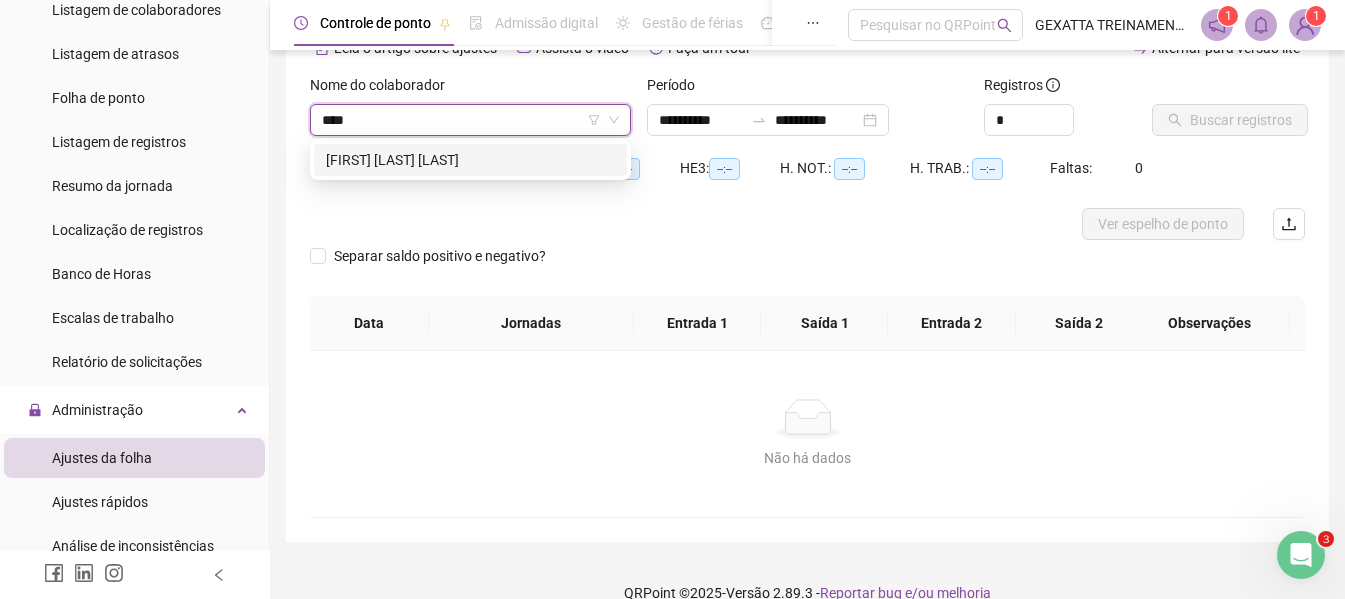 click on "[FIRST] [LAST] [LAST]" at bounding box center (470, 160) 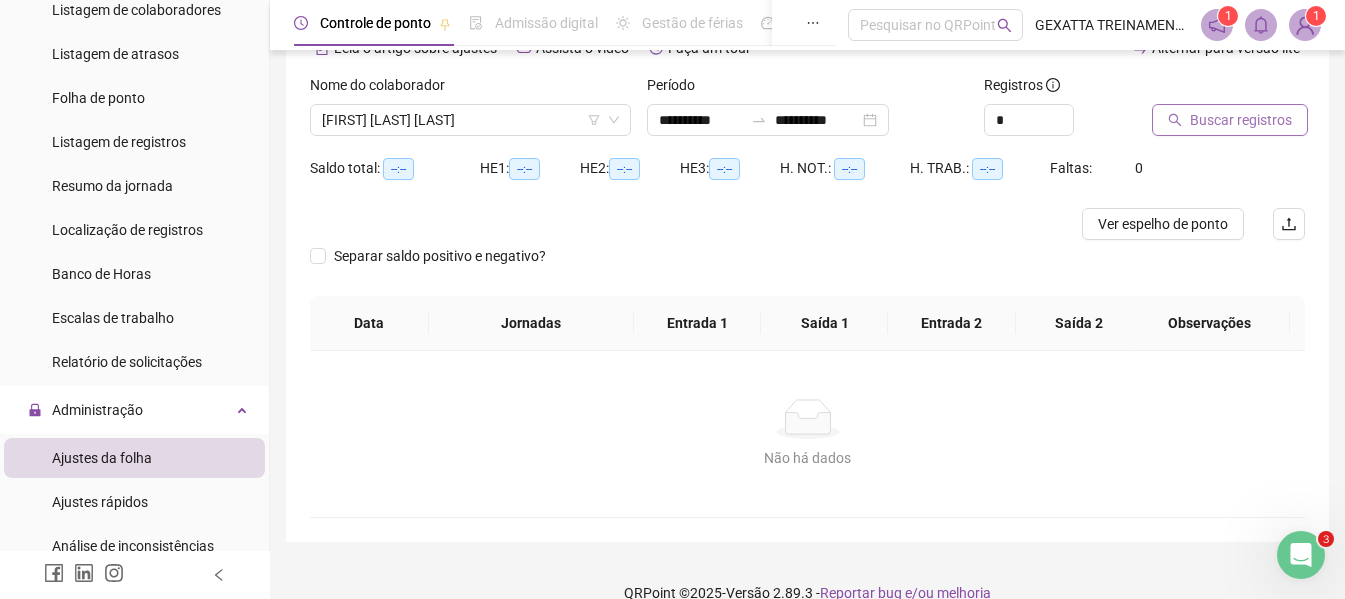 click on "Buscar registros" at bounding box center (1241, 120) 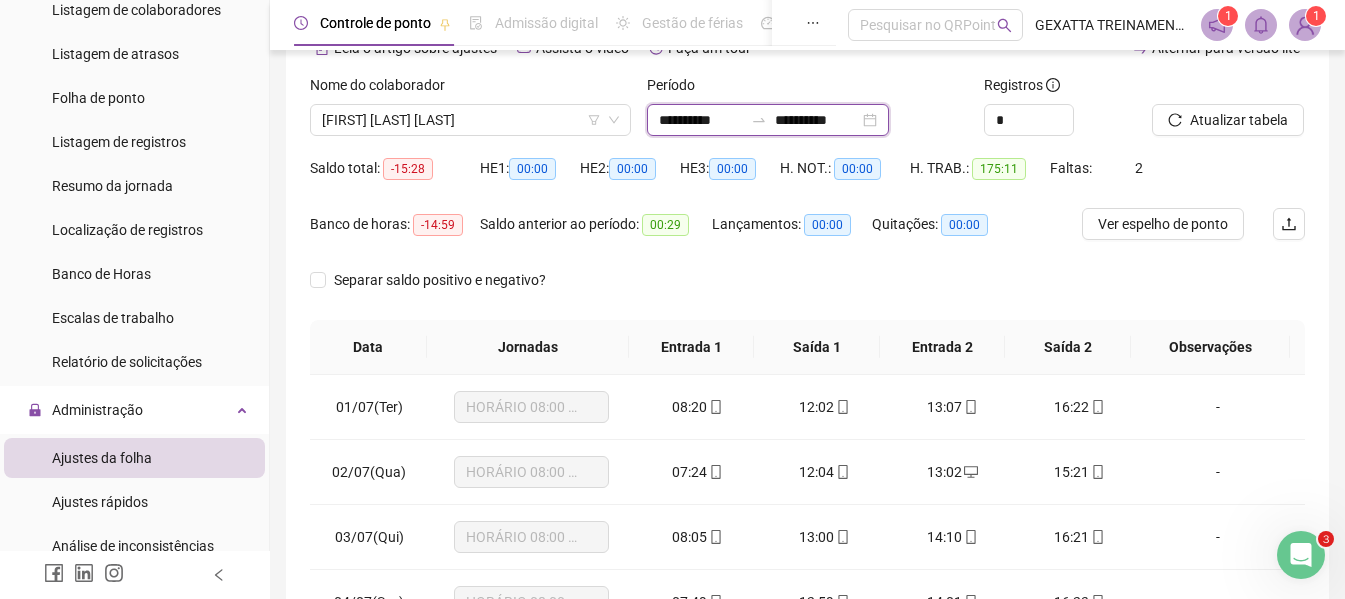 click on "**********" at bounding box center [701, 120] 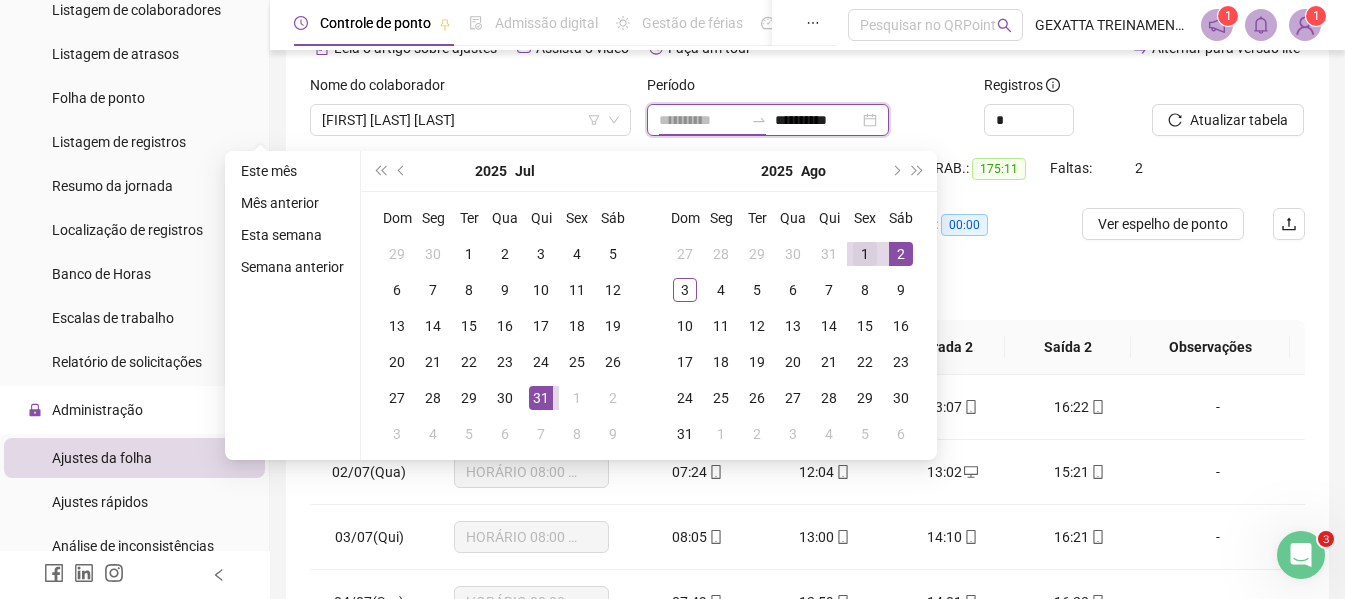 type on "**********" 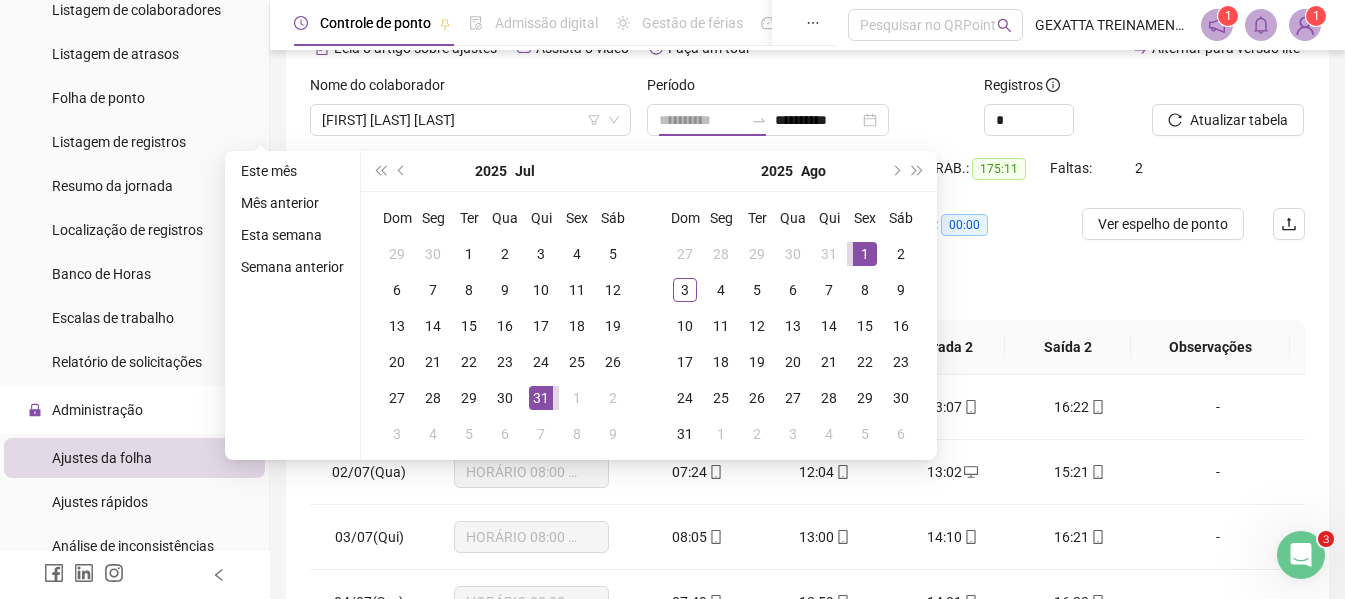 click on "1" at bounding box center [865, 254] 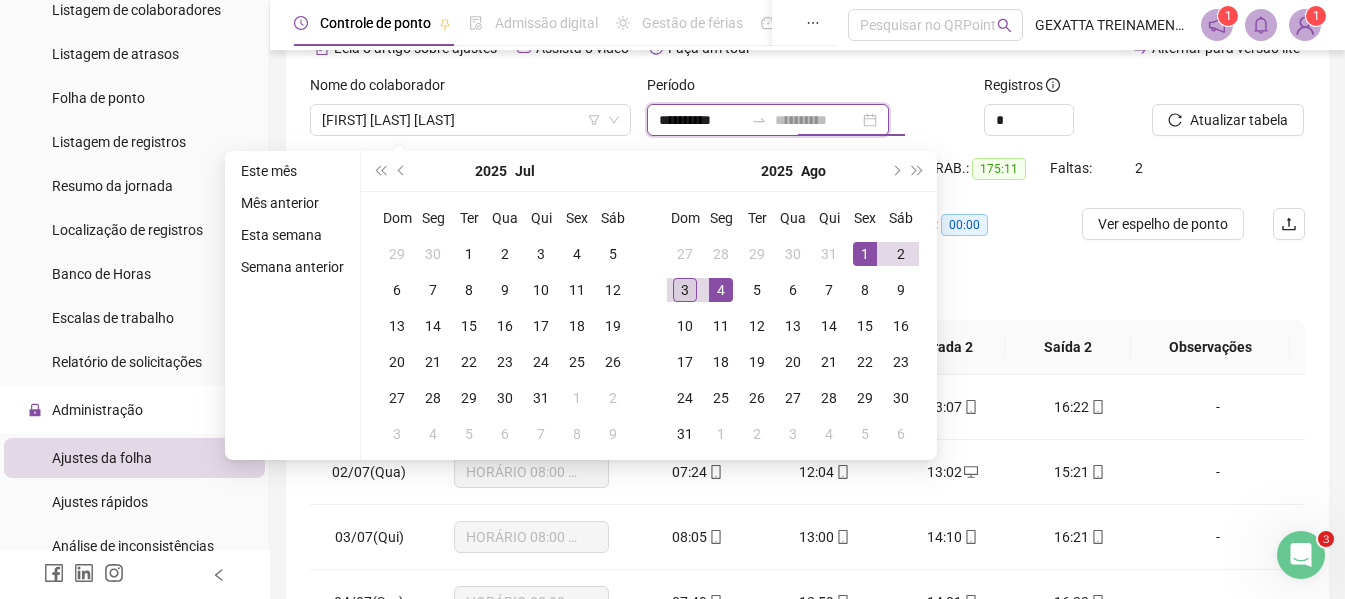type on "**********" 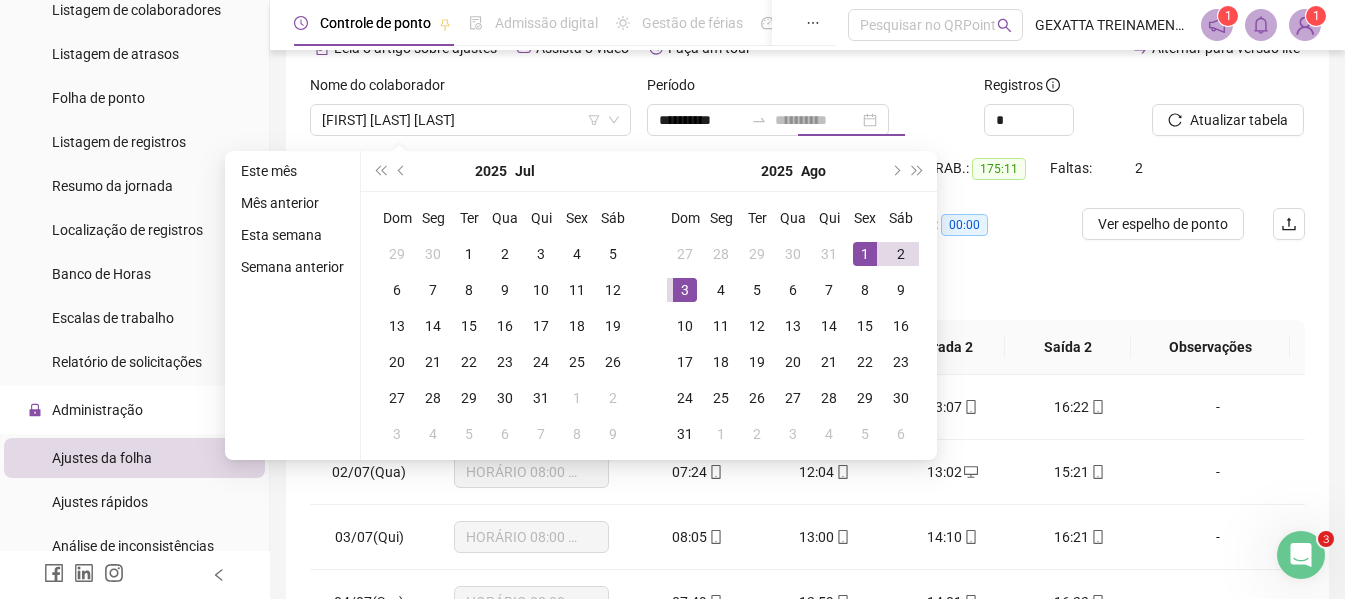 click on "3" at bounding box center [685, 290] 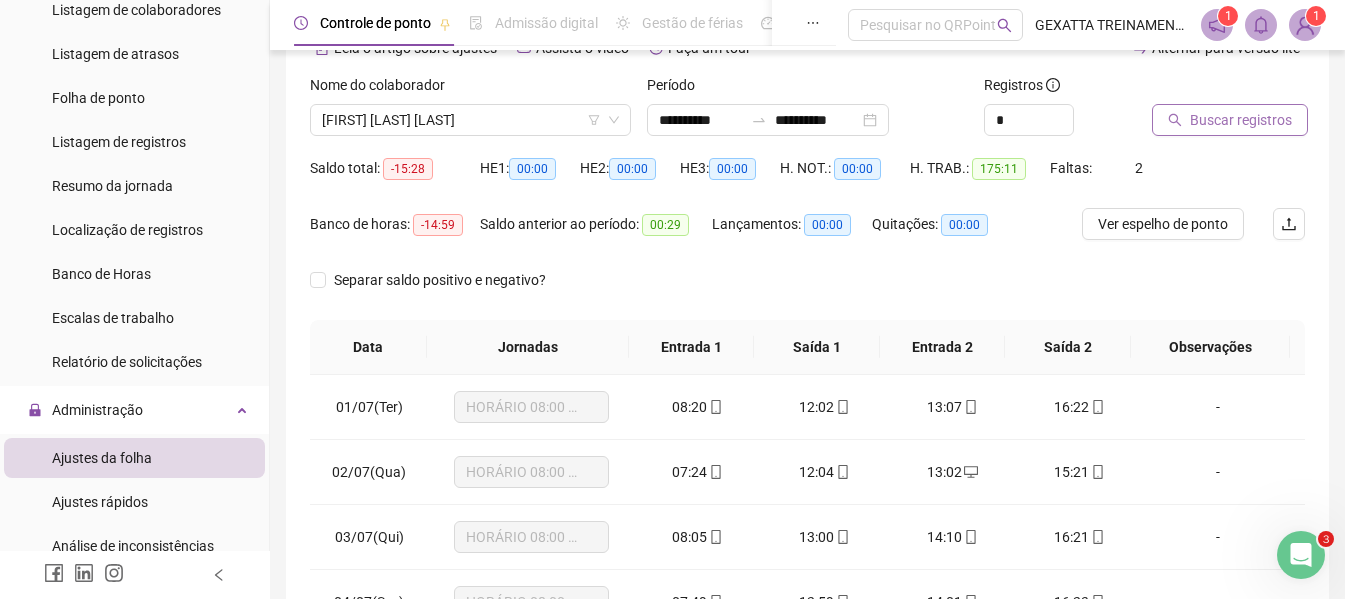 click on "Buscar registros" at bounding box center (1241, 120) 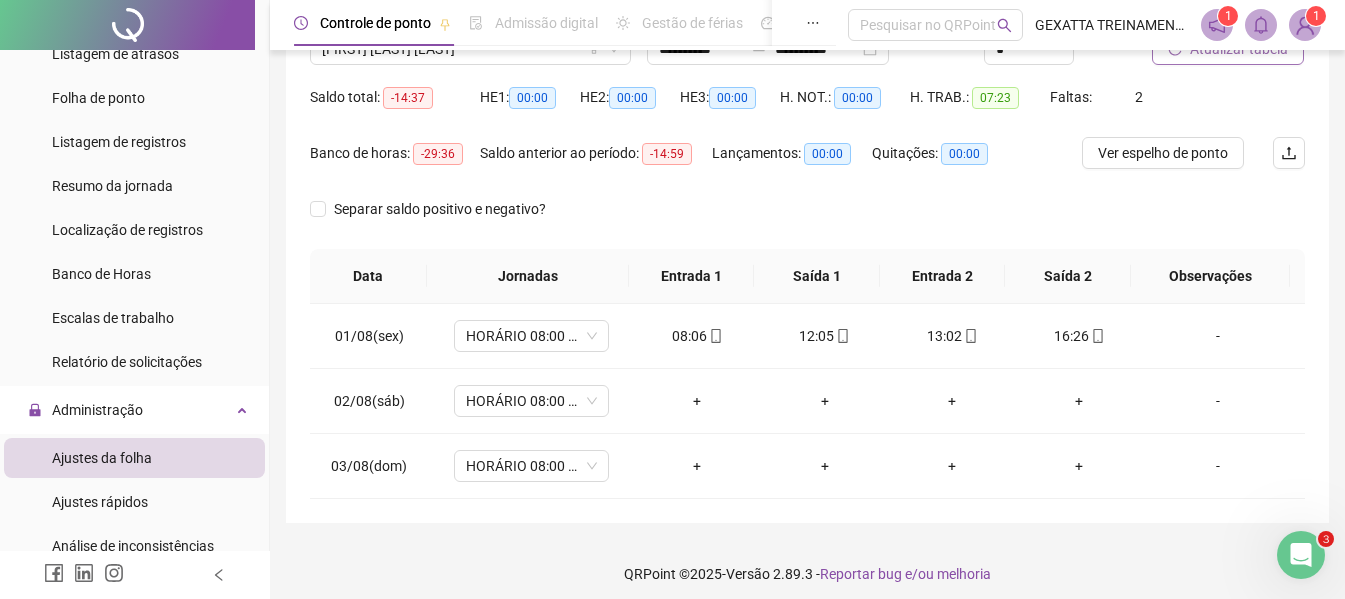 scroll, scrollTop: 191, scrollLeft: 0, axis: vertical 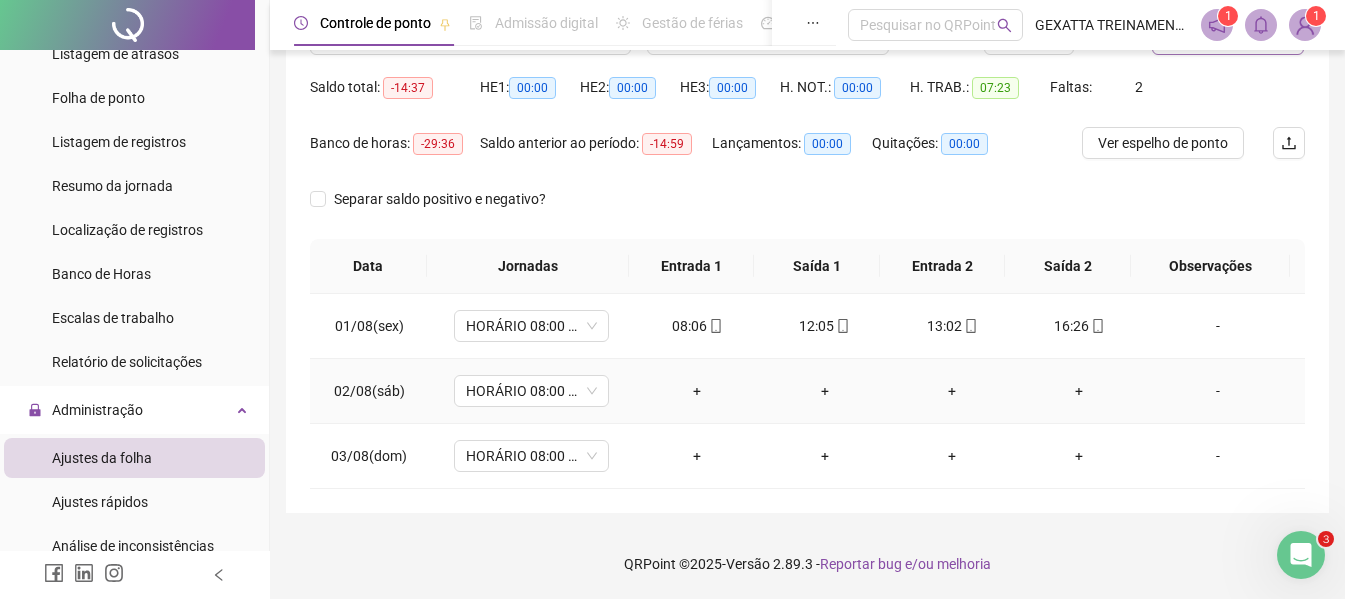 click on "-" at bounding box center [1218, 391] 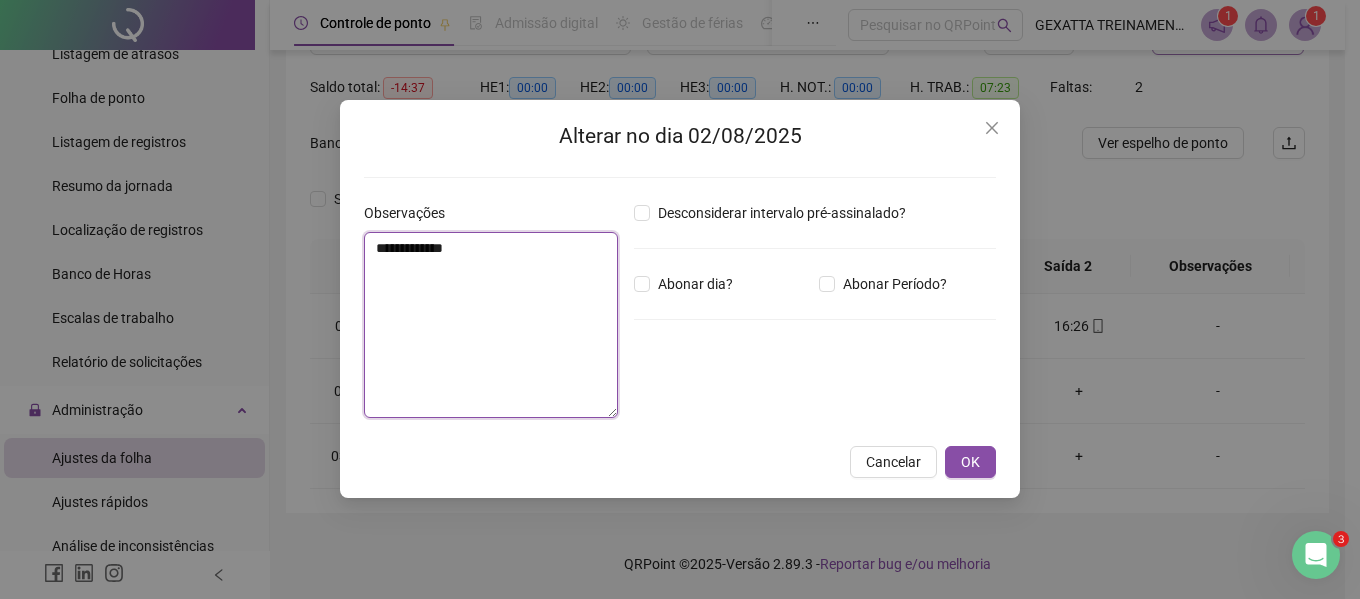 drag, startPoint x: 538, startPoint y: 266, endPoint x: 307, endPoint y: 253, distance: 231.36551 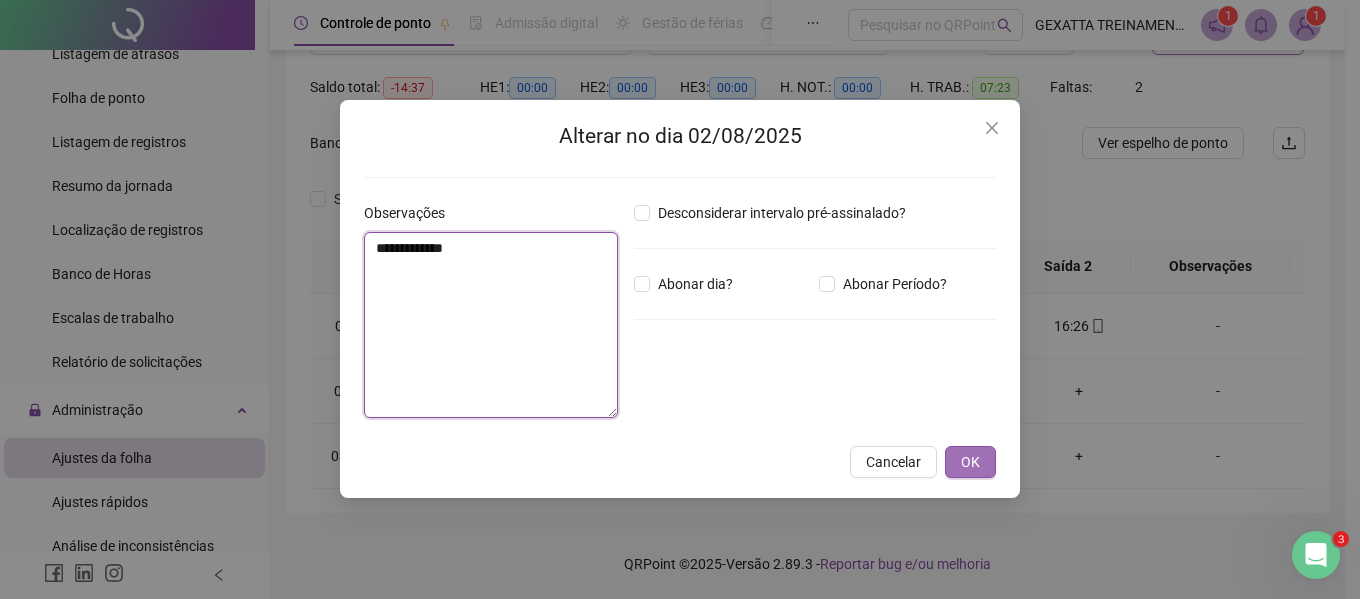 type on "**********" 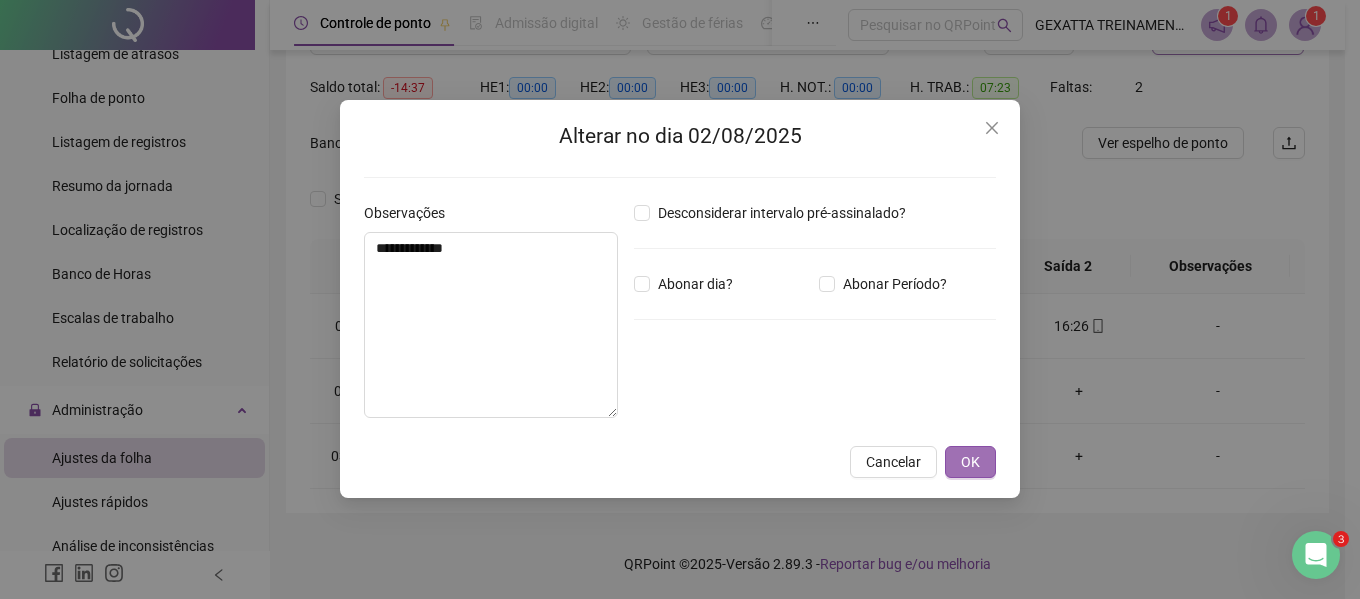 click on "OK" at bounding box center (970, 462) 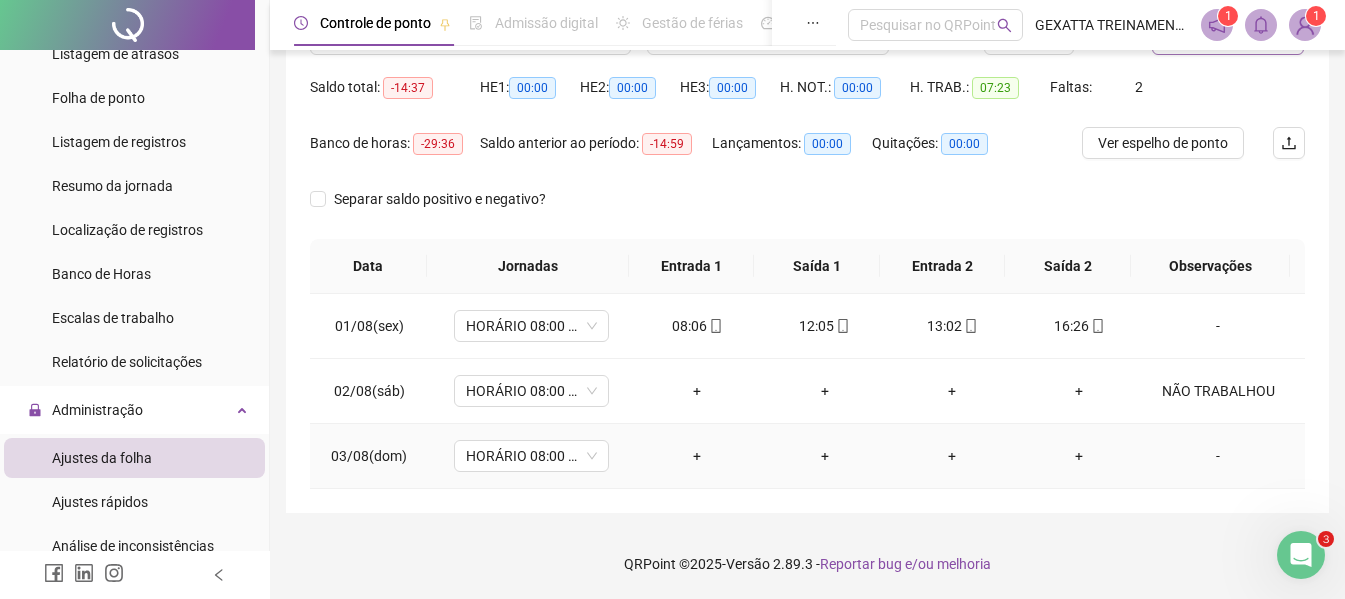 click on "-" at bounding box center (1218, 456) 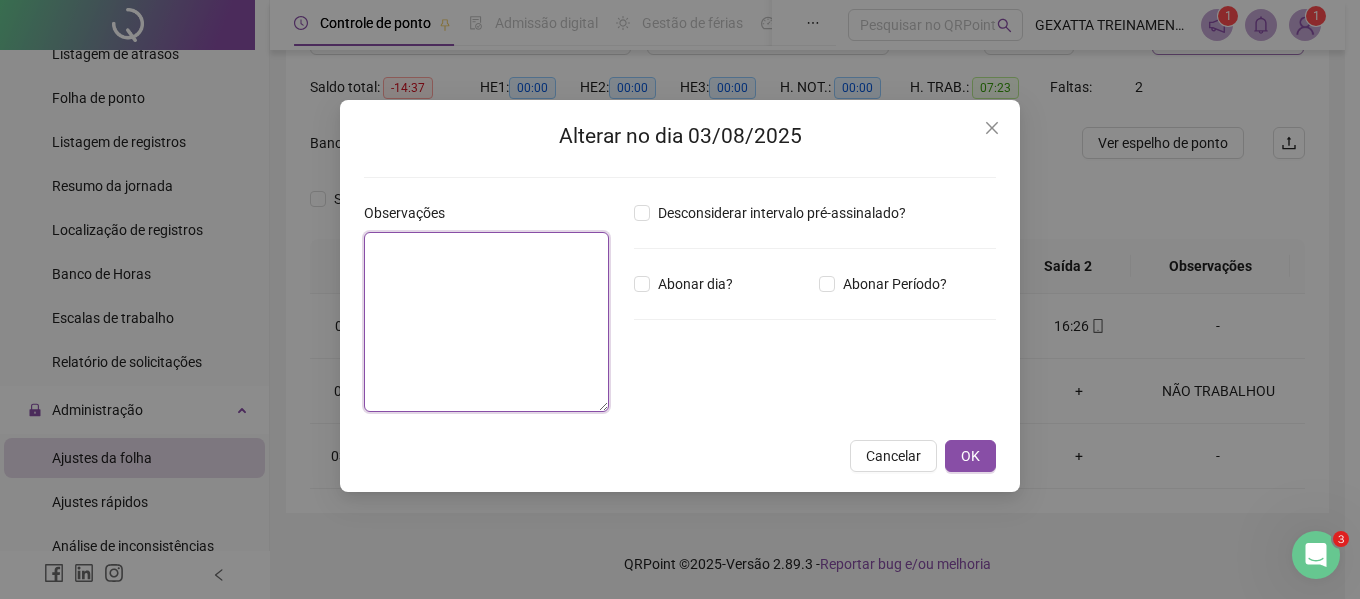click at bounding box center [486, 322] 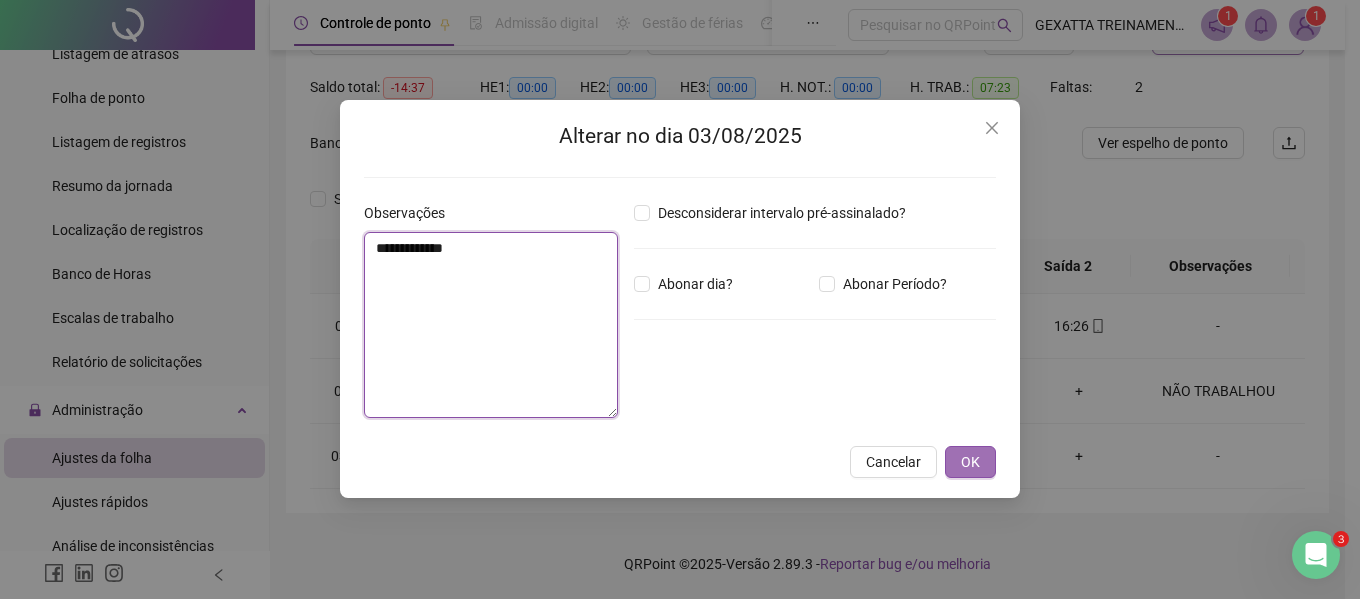 type on "**********" 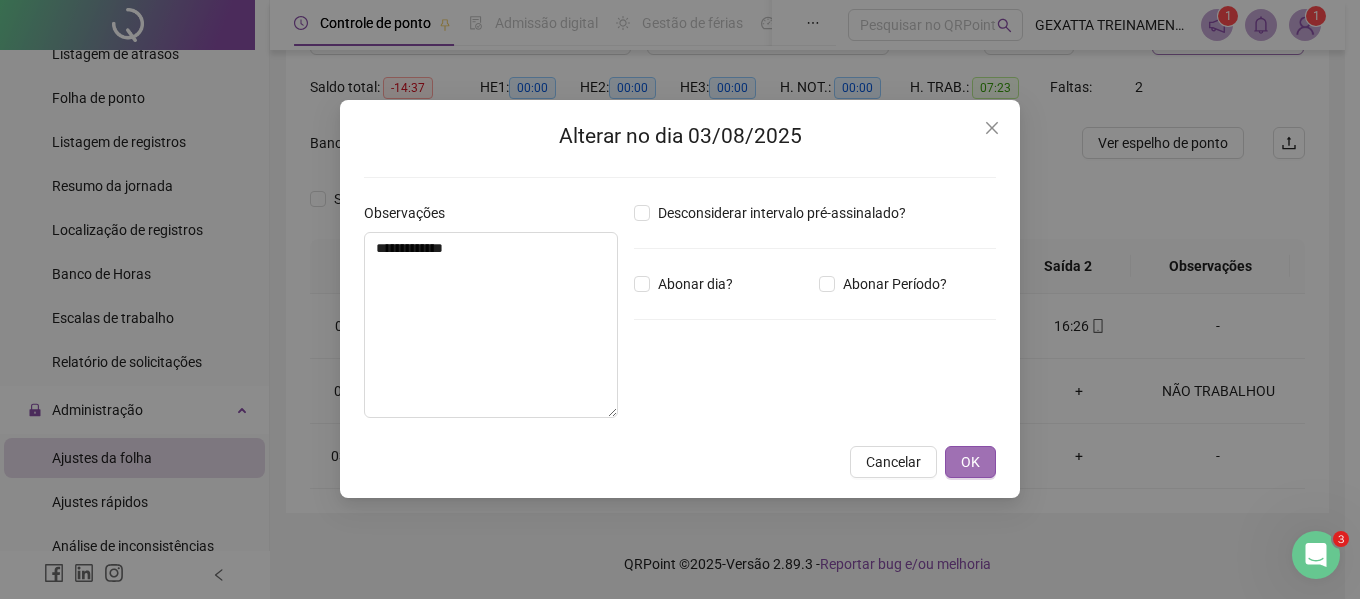 click on "OK" at bounding box center (970, 462) 